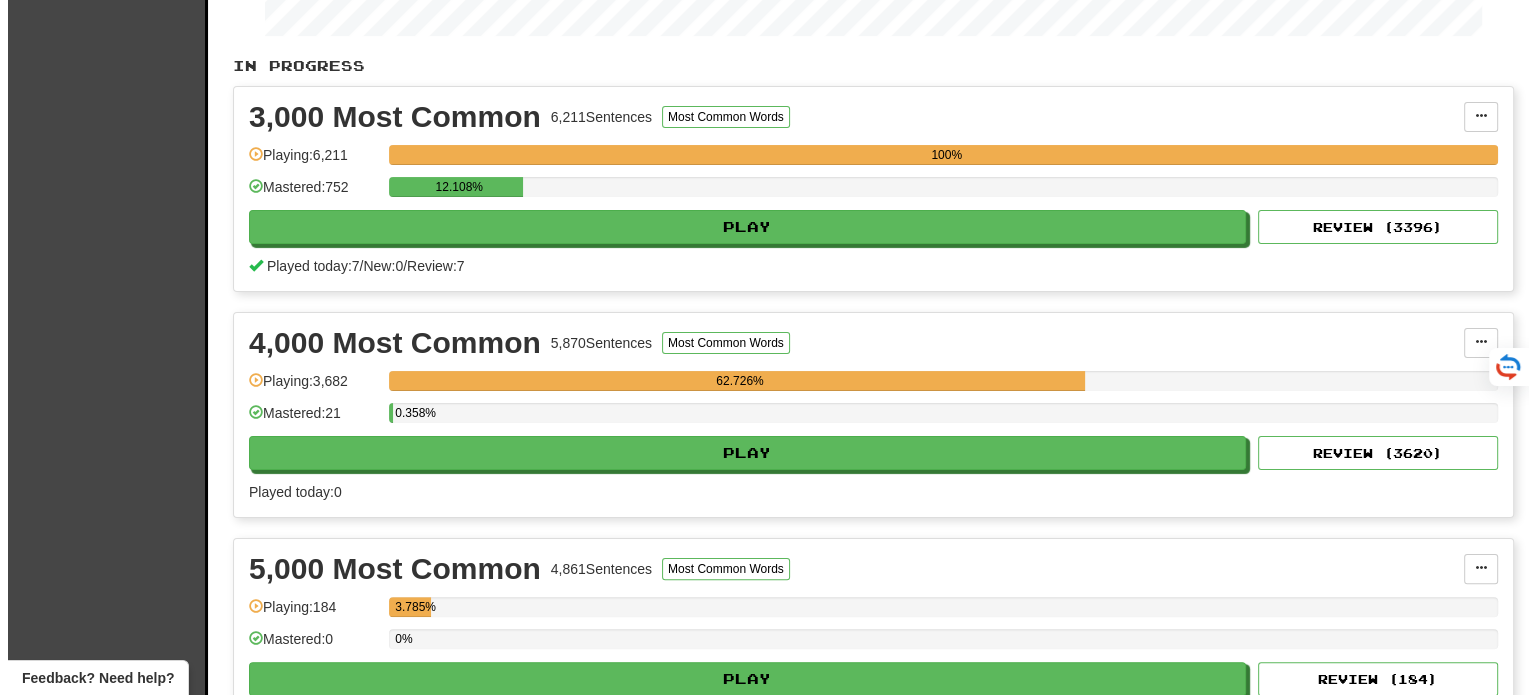 scroll, scrollTop: 400, scrollLeft: 0, axis: vertical 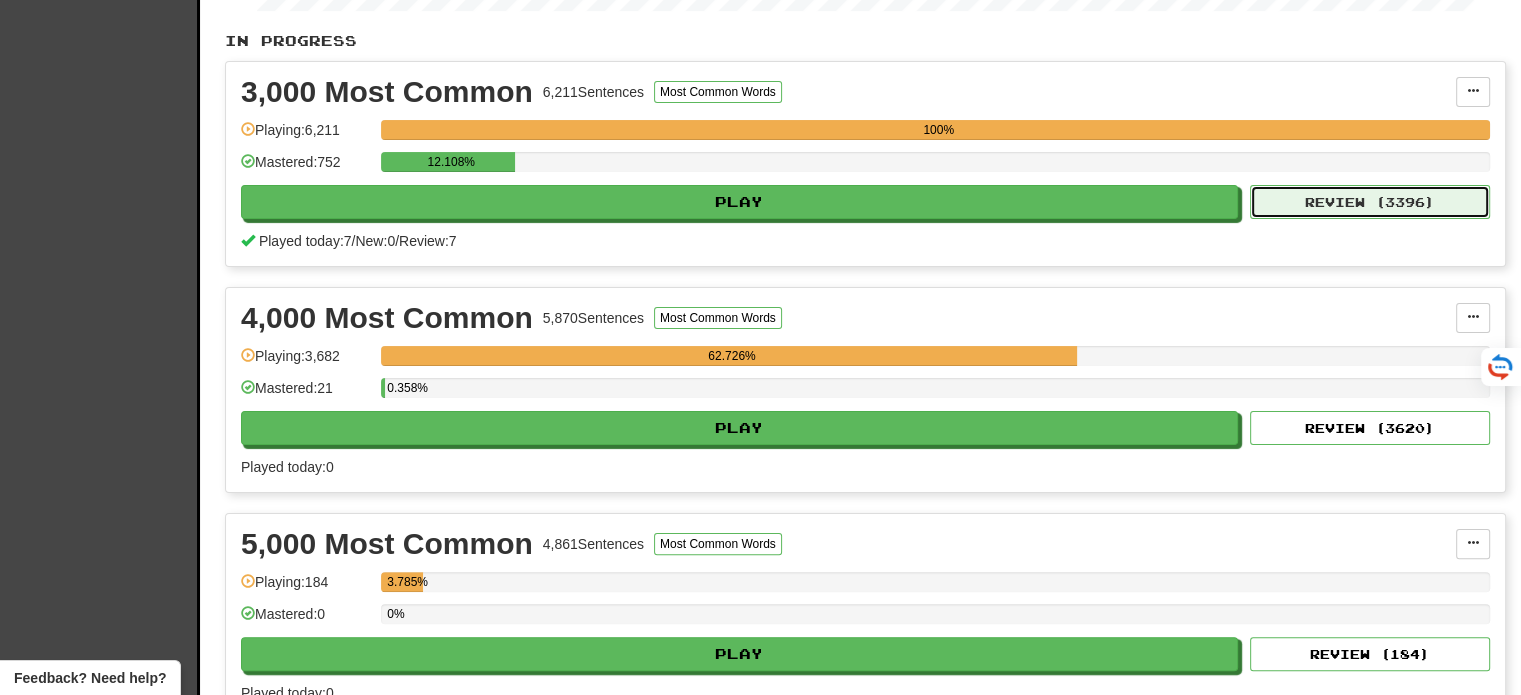click on "Review ( 3396 )" at bounding box center [1370, 202] 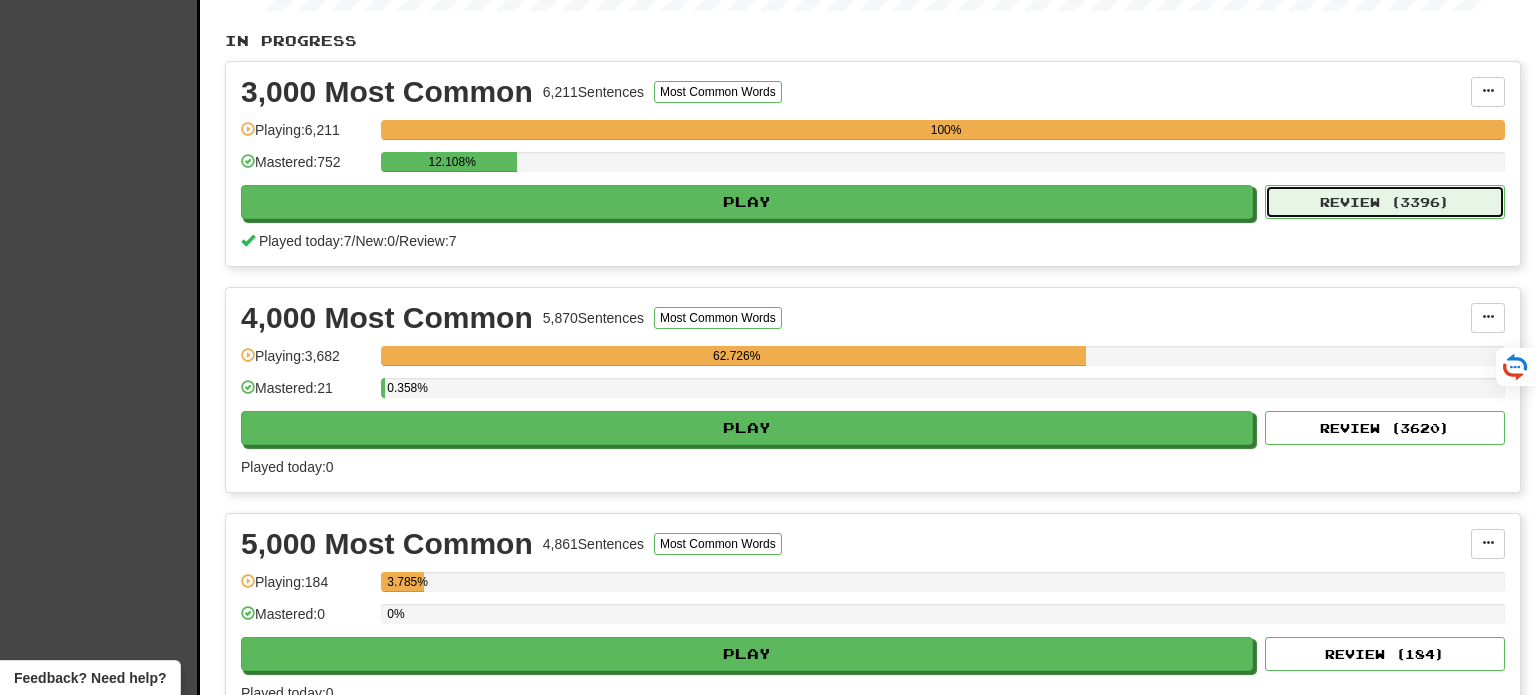 select on "**" 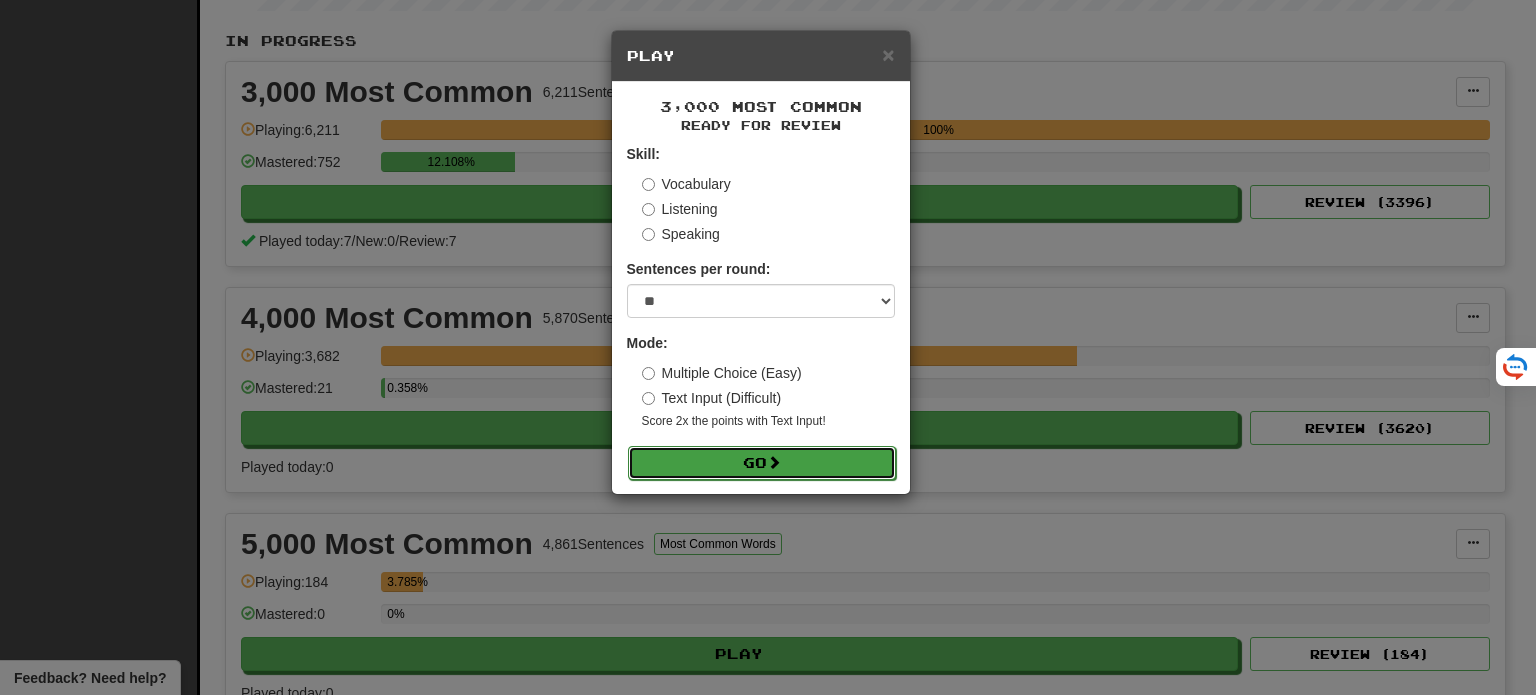 click on "Go" at bounding box center [762, 463] 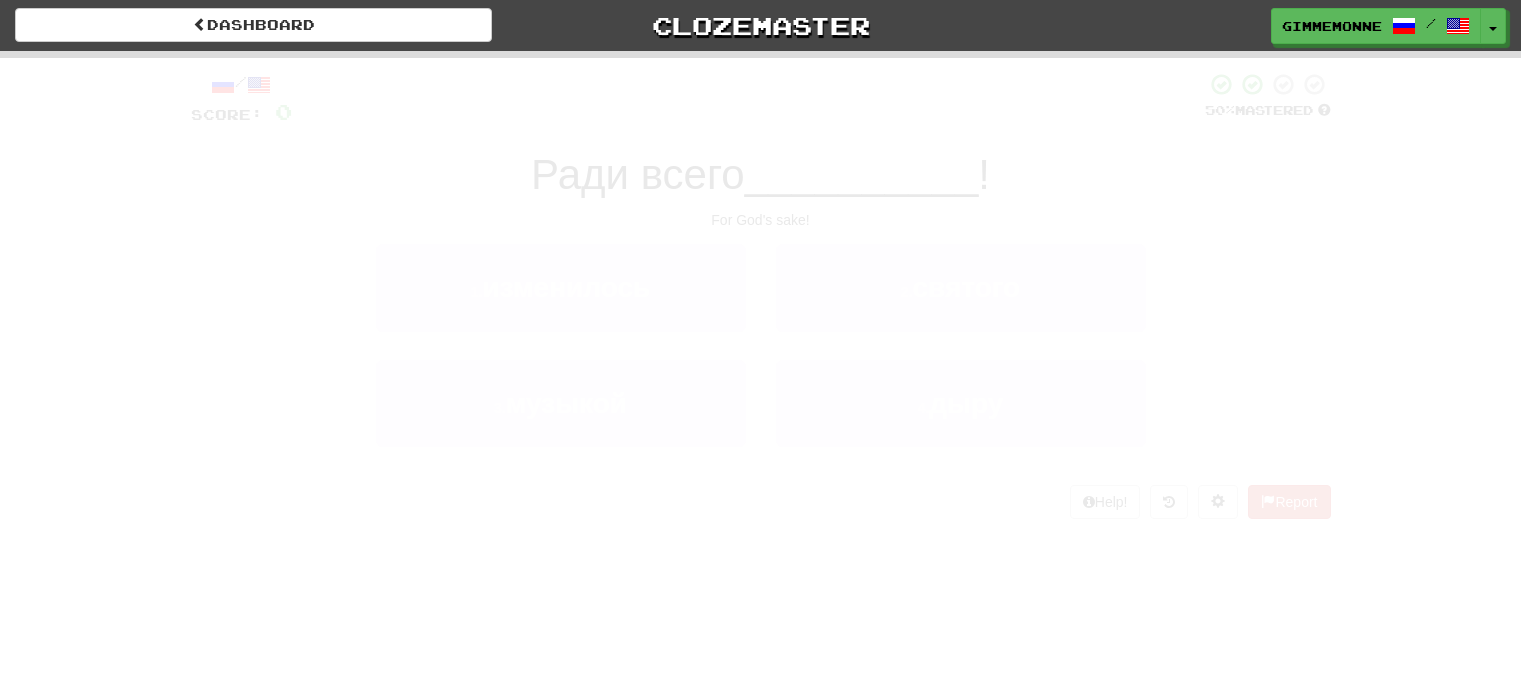 scroll, scrollTop: 0, scrollLeft: 0, axis: both 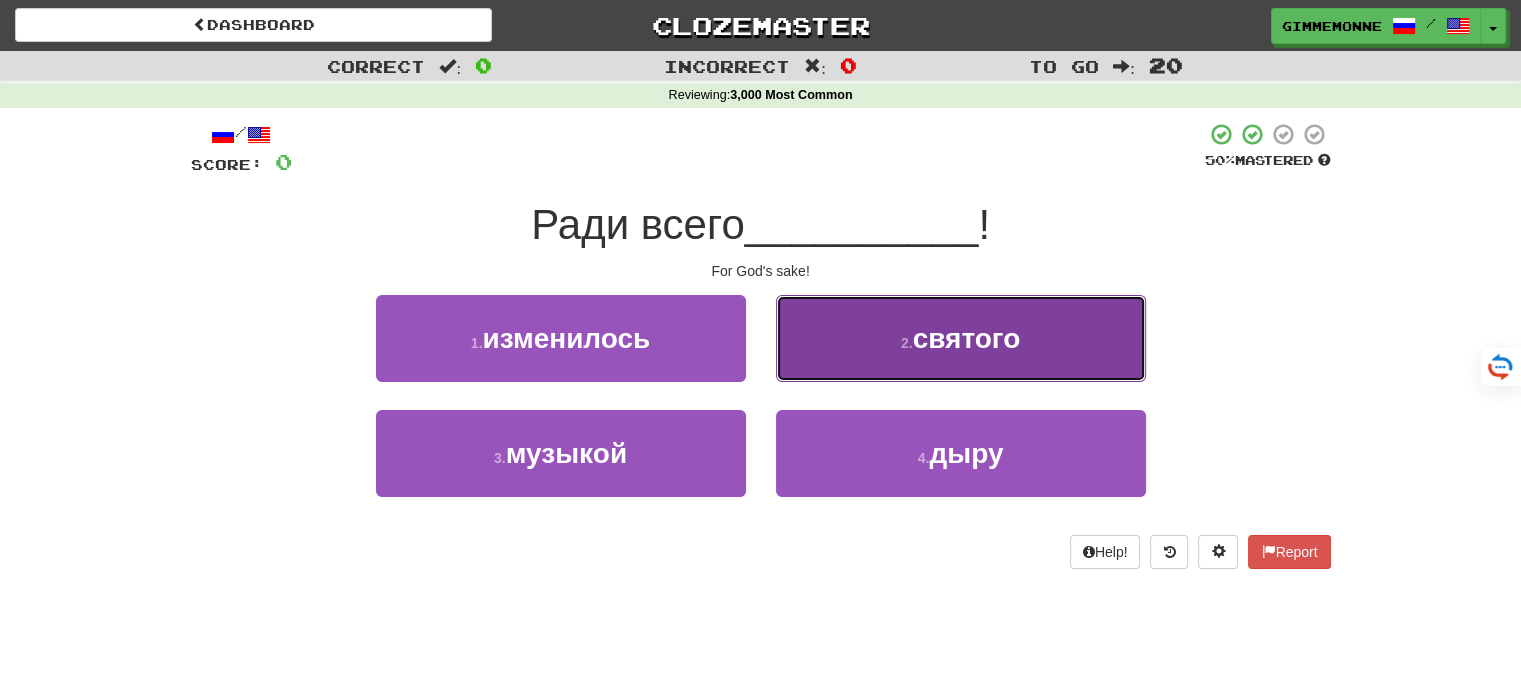 click on "2 .  святого" at bounding box center (961, 338) 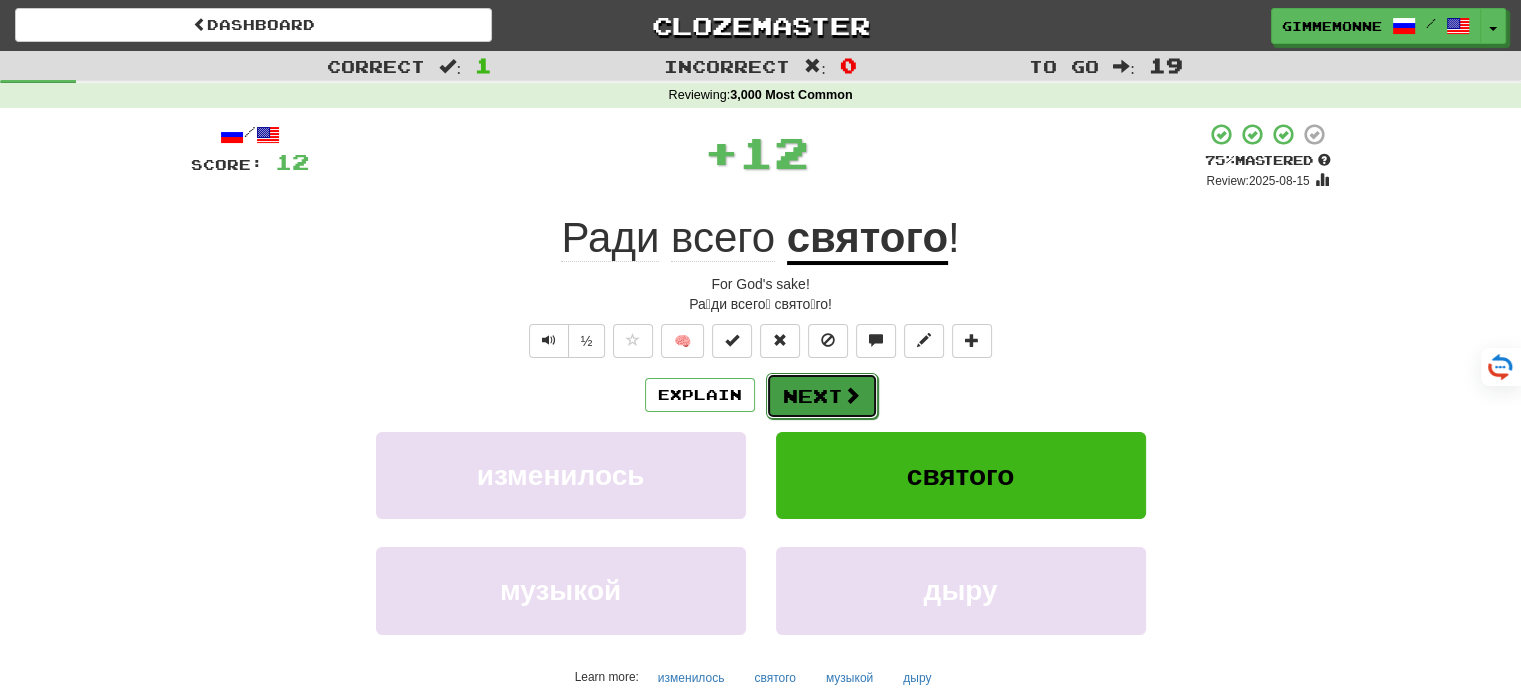 click on "Next" at bounding box center [822, 396] 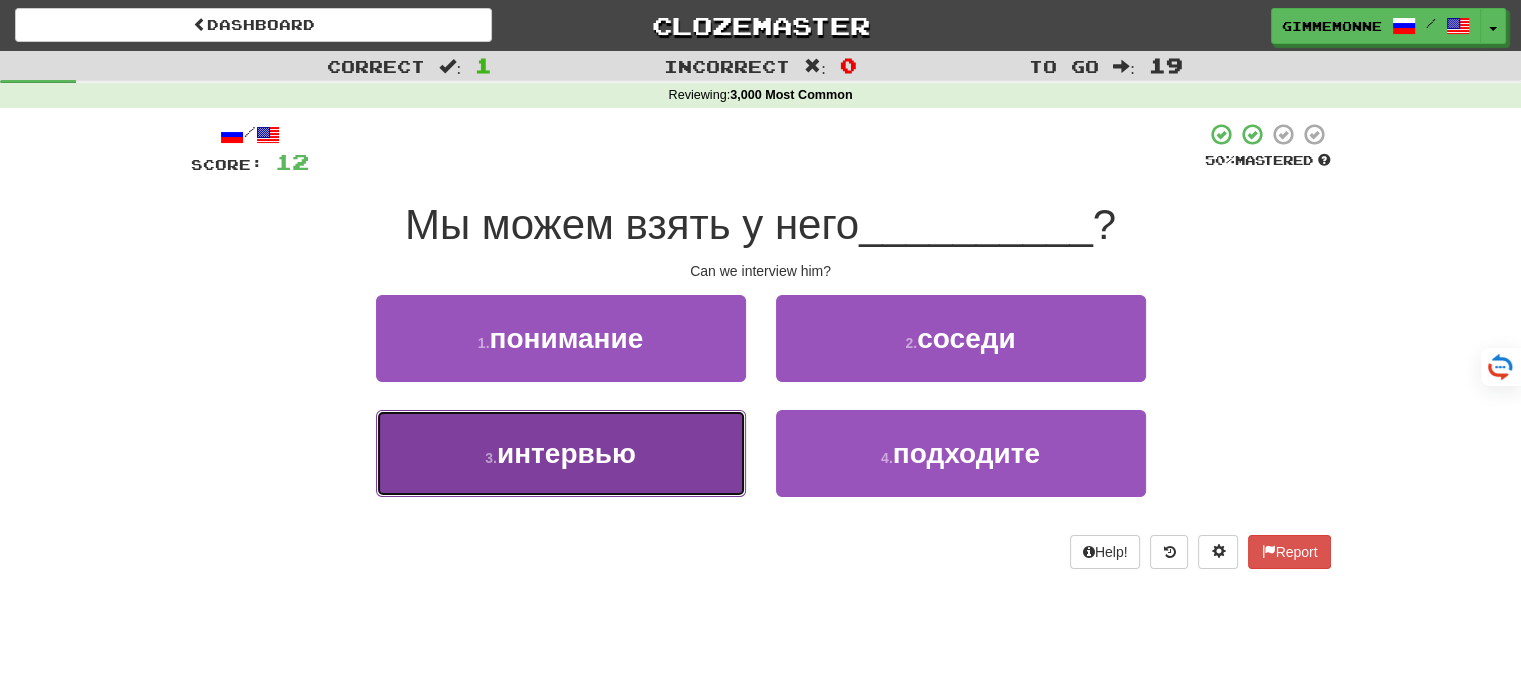 click on "3 .  интервью" at bounding box center [561, 453] 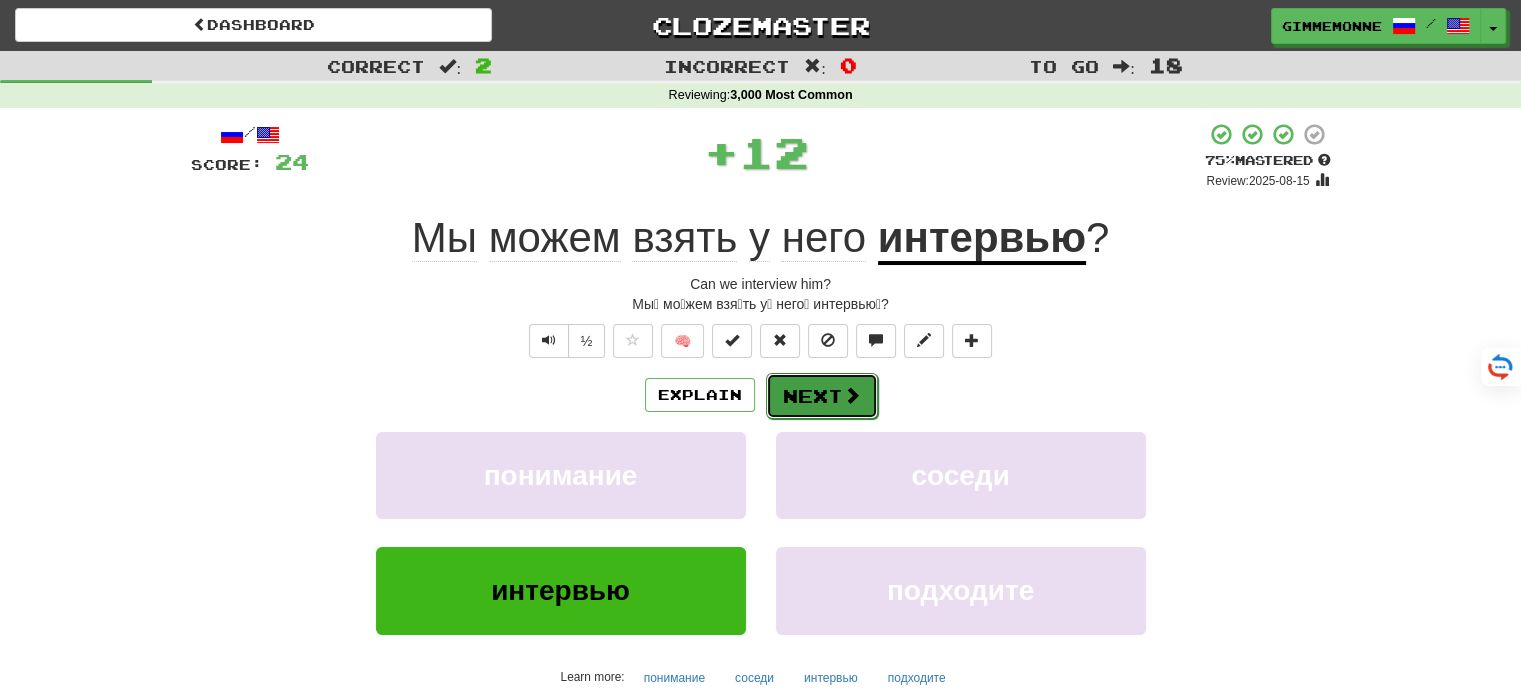 click at bounding box center (852, 395) 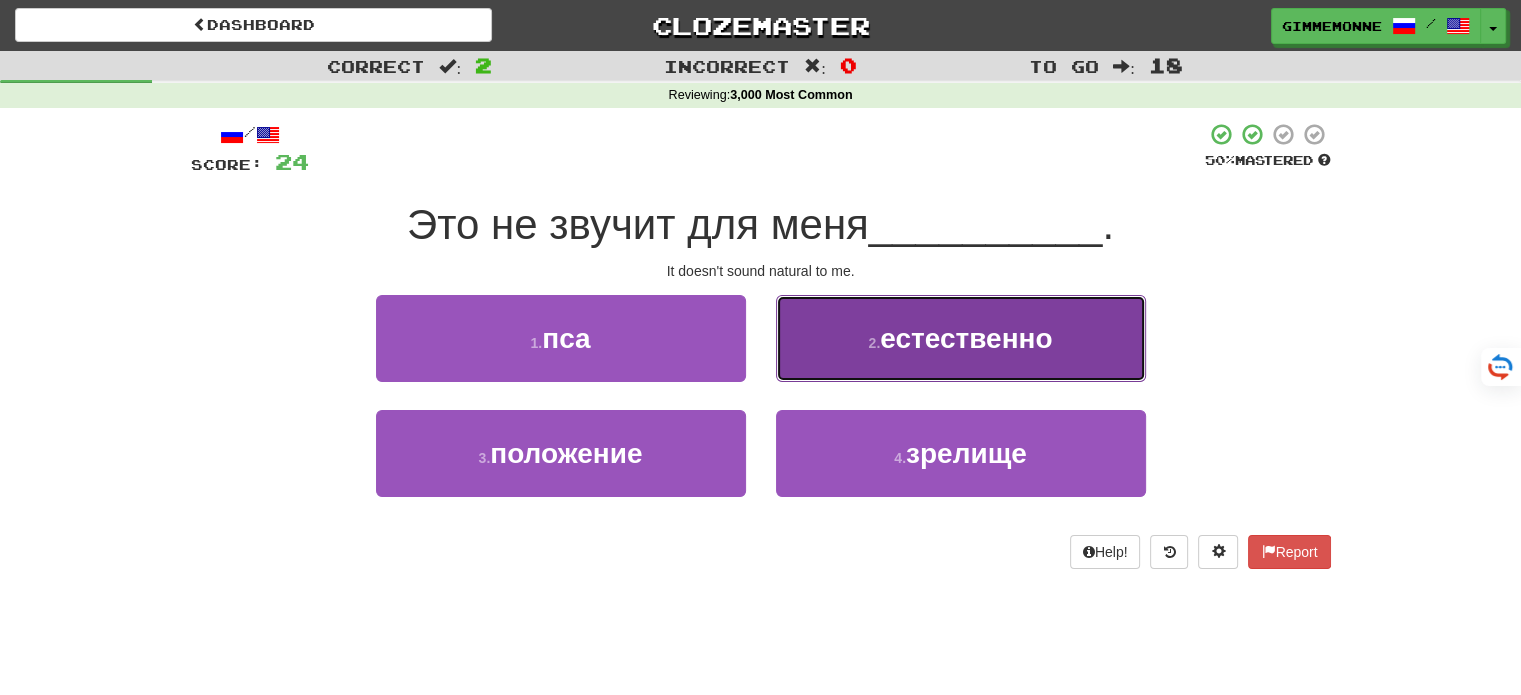 click on "2 .  естественно" at bounding box center (961, 338) 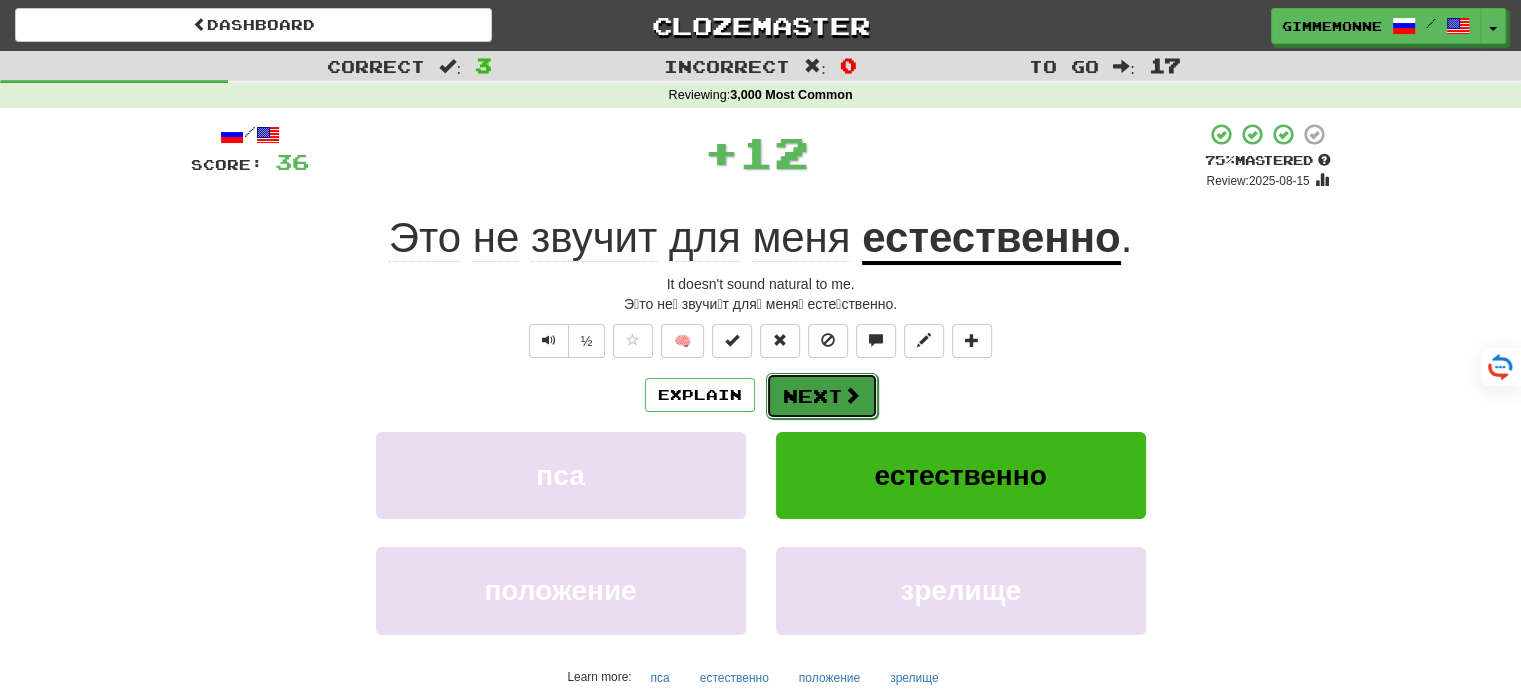 click on "Next" at bounding box center (822, 396) 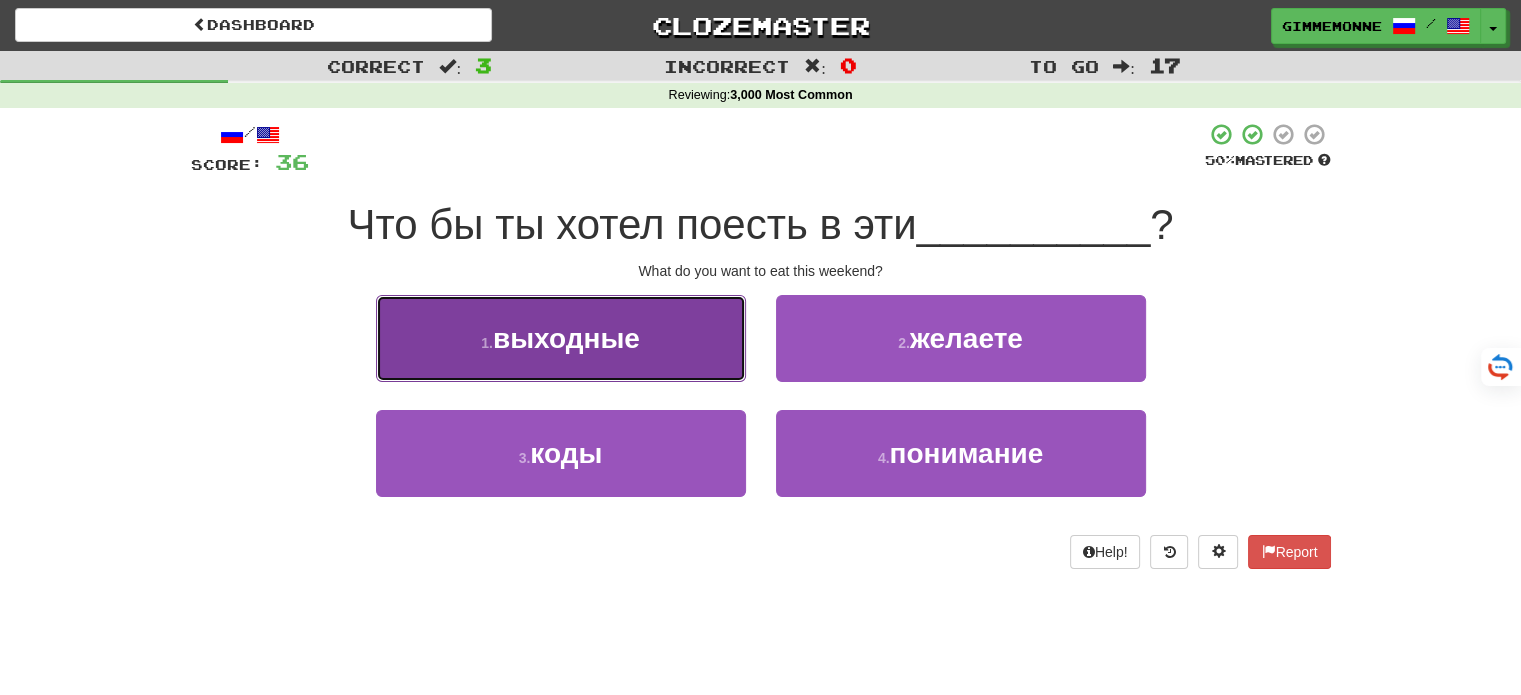 click on "1 .  выходные" at bounding box center (561, 338) 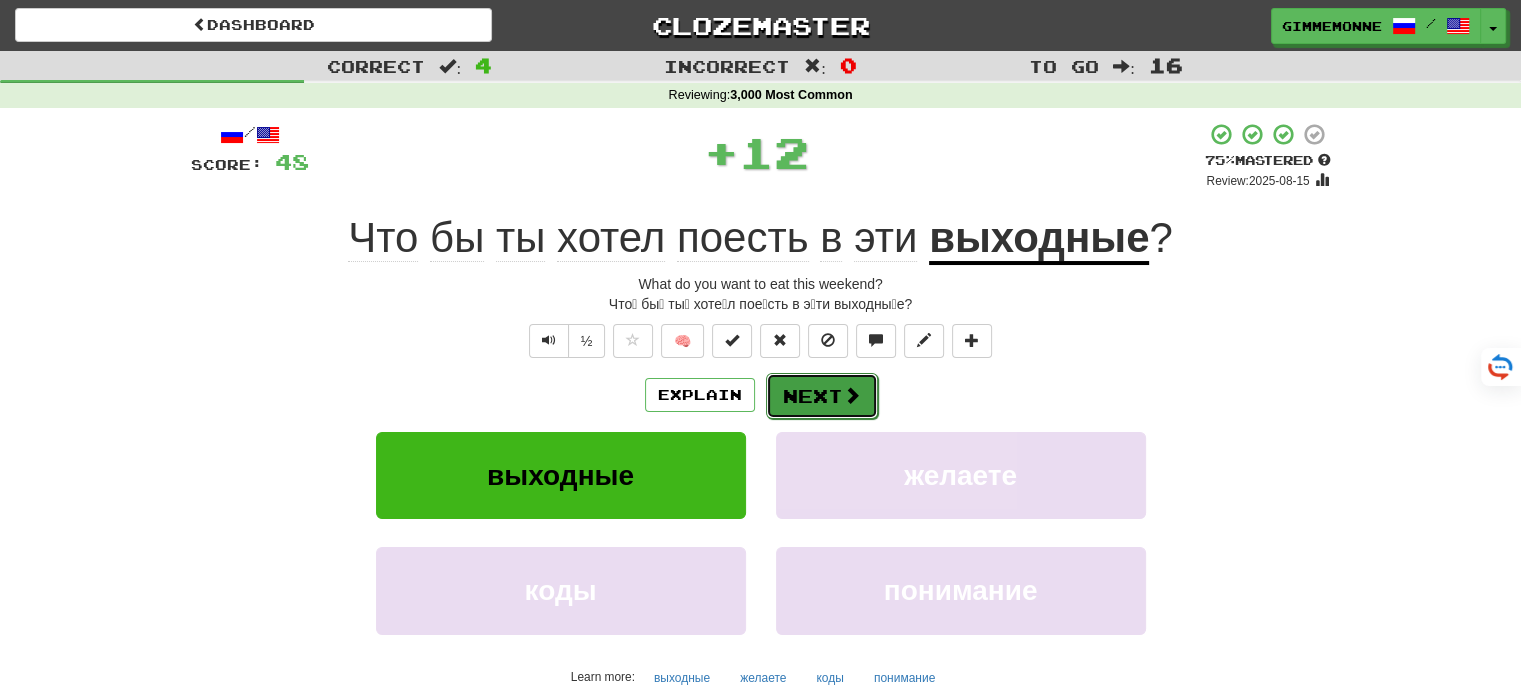 click on "Next" at bounding box center [822, 396] 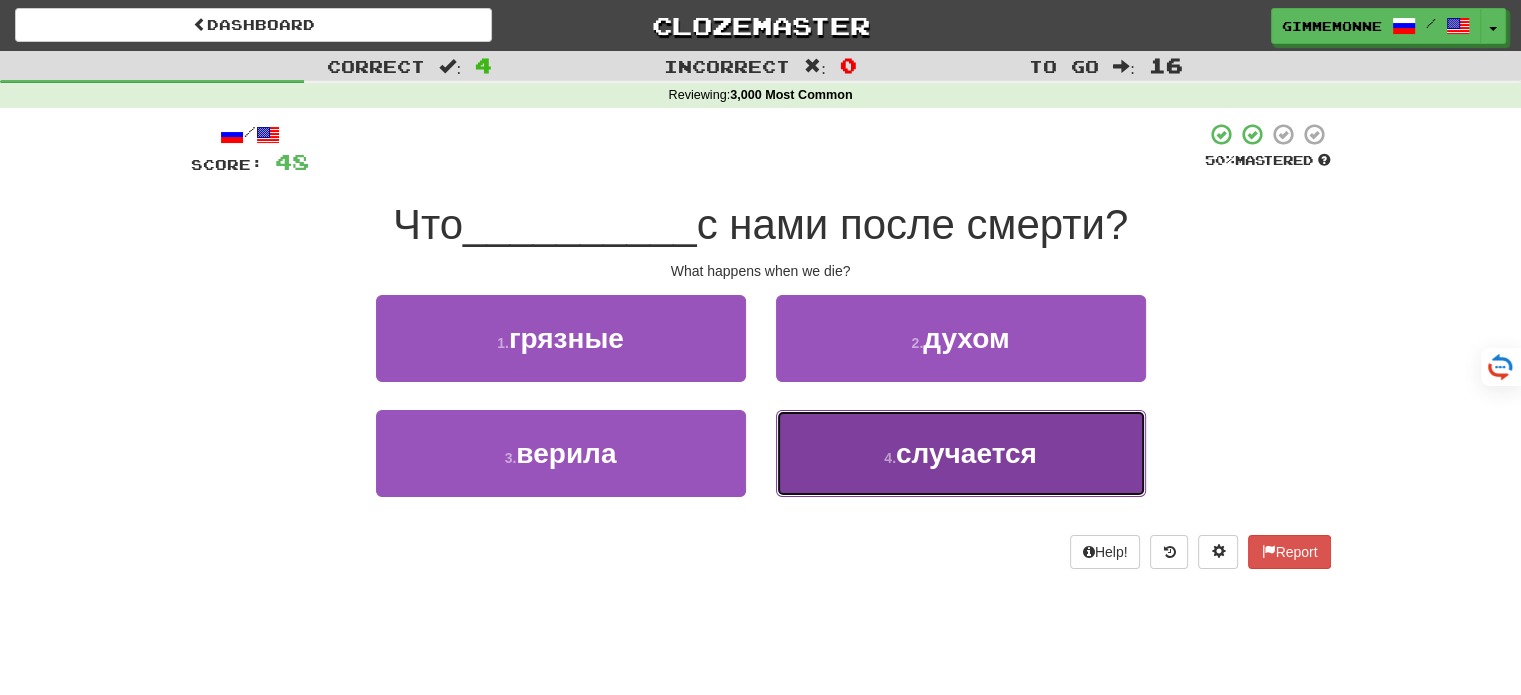click on "4 .  случается" at bounding box center [961, 453] 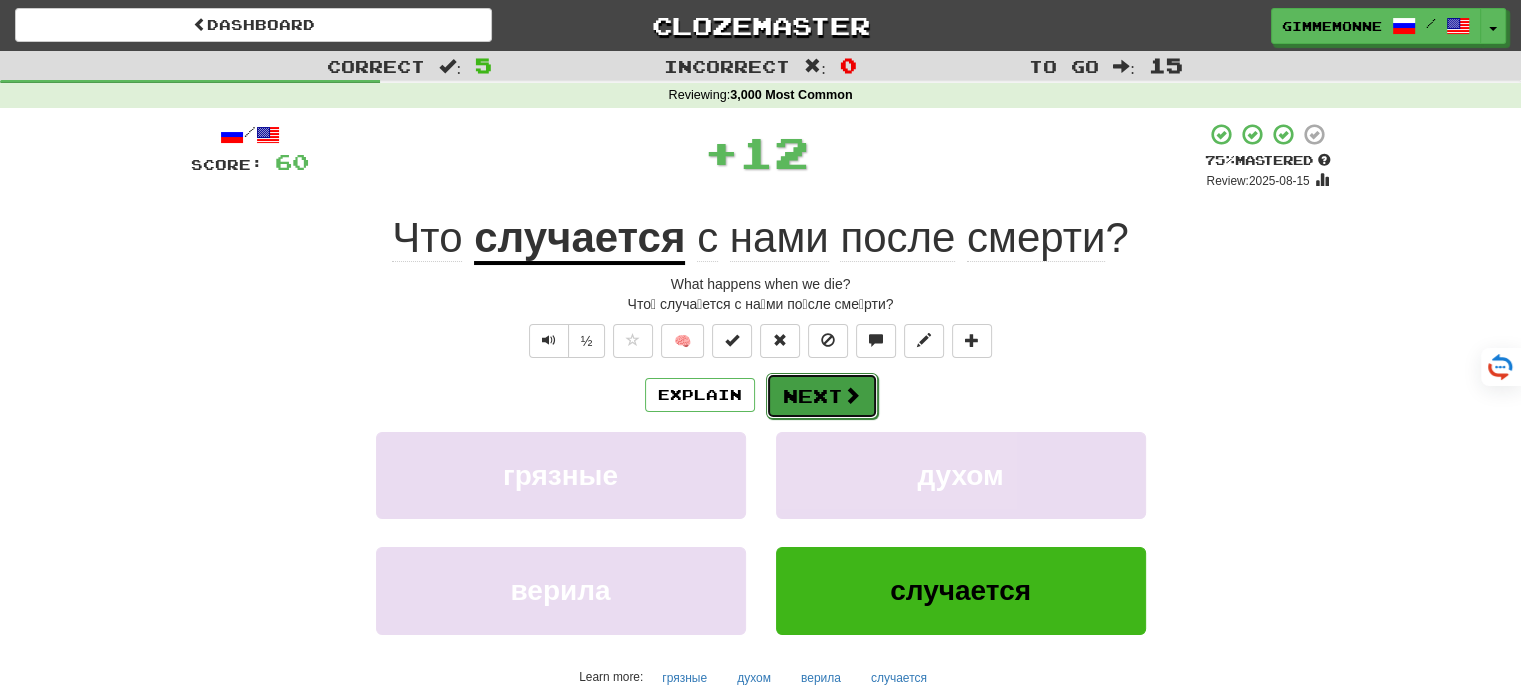 click on "Next" at bounding box center [822, 396] 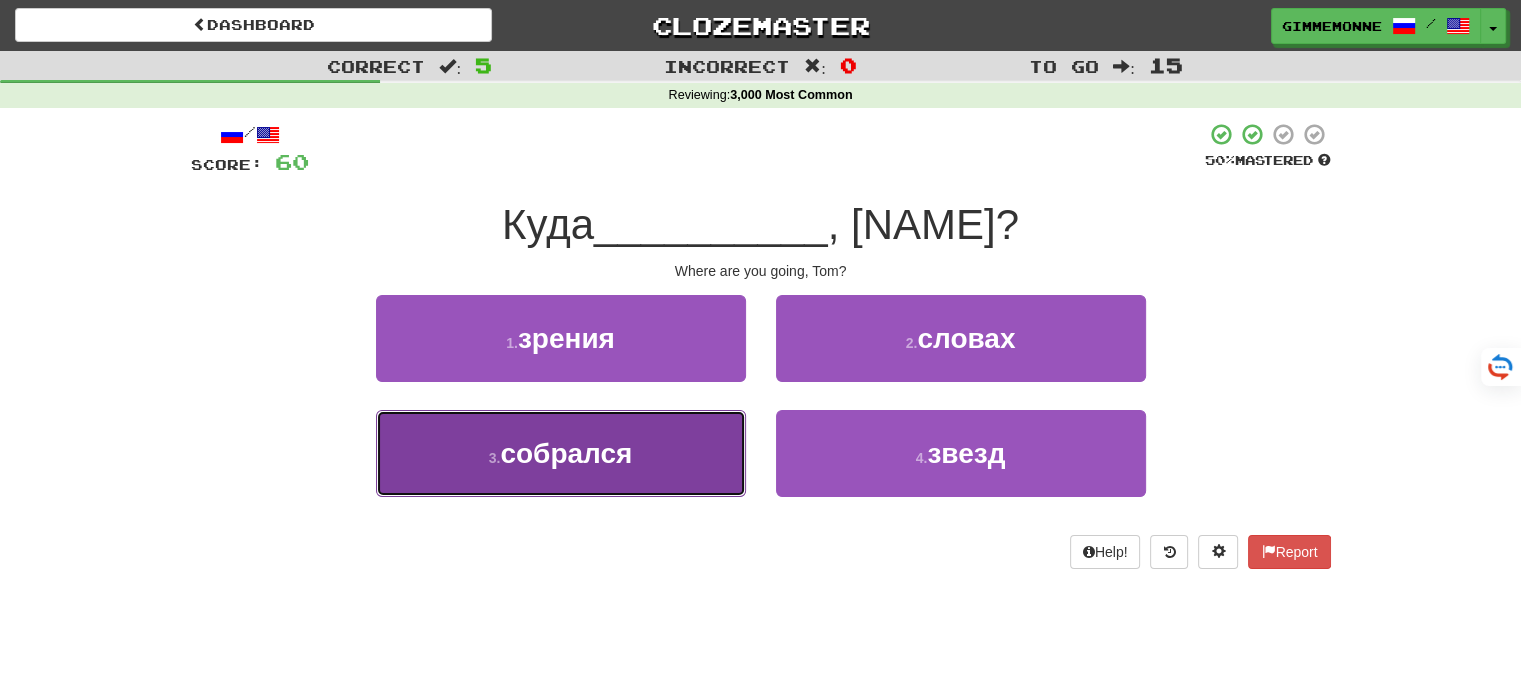 click on "3 .  собрался" at bounding box center [561, 453] 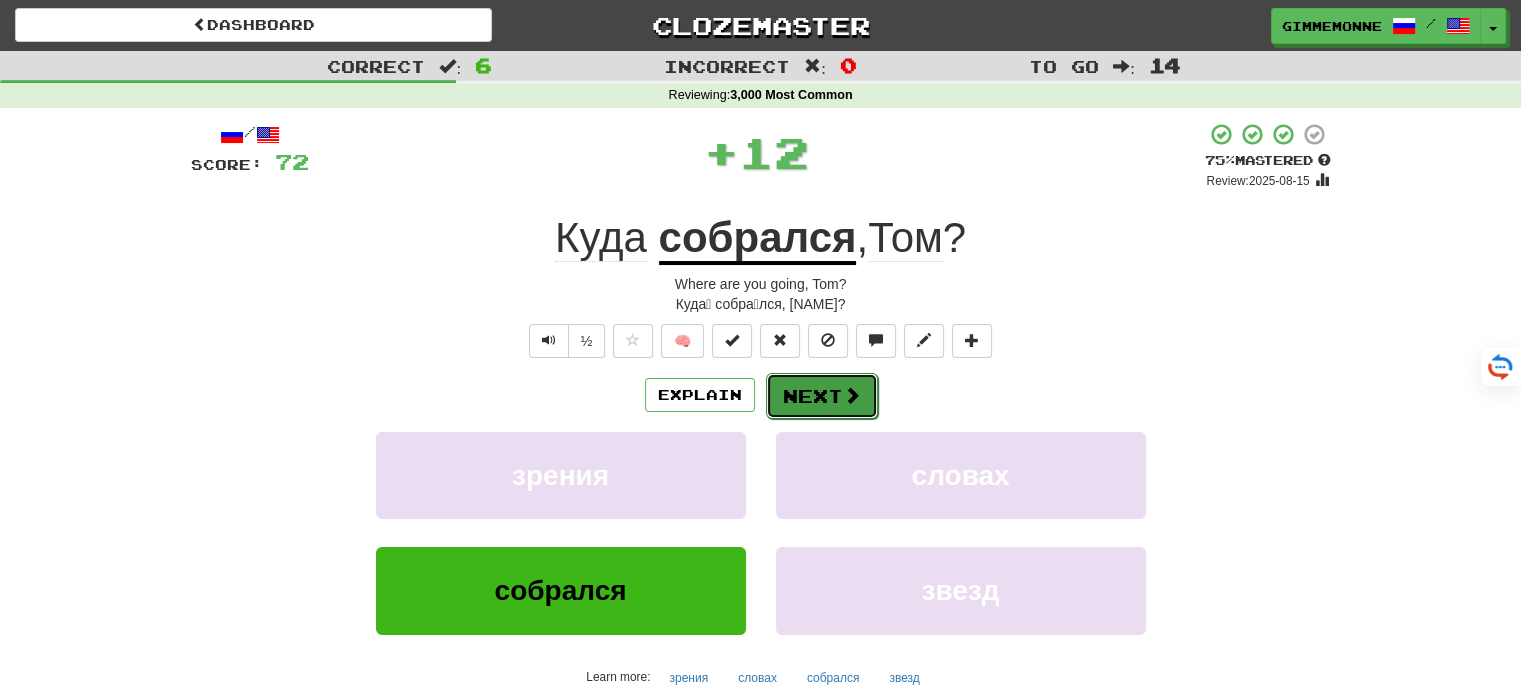 click on "Next" at bounding box center (822, 396) 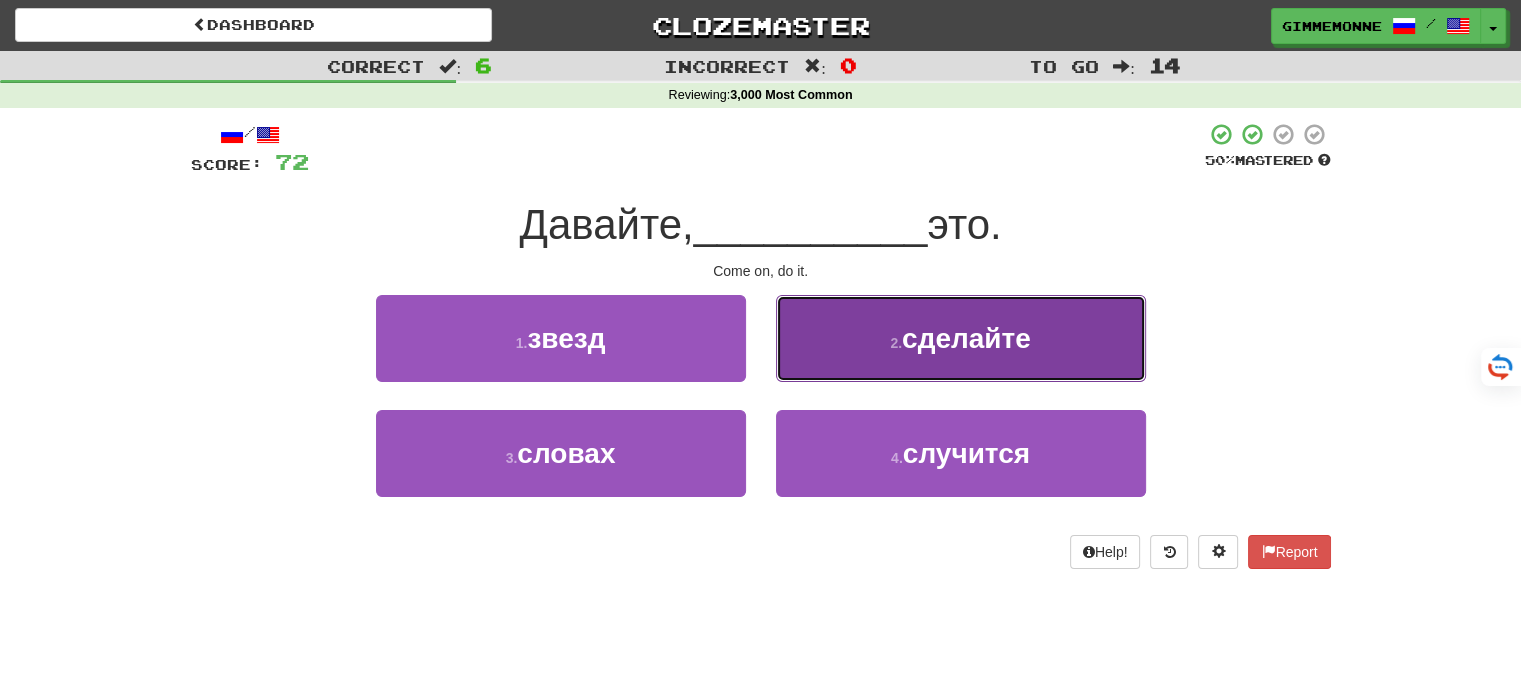 click on "2 .  сделайте" at bounding box center [961, 338] 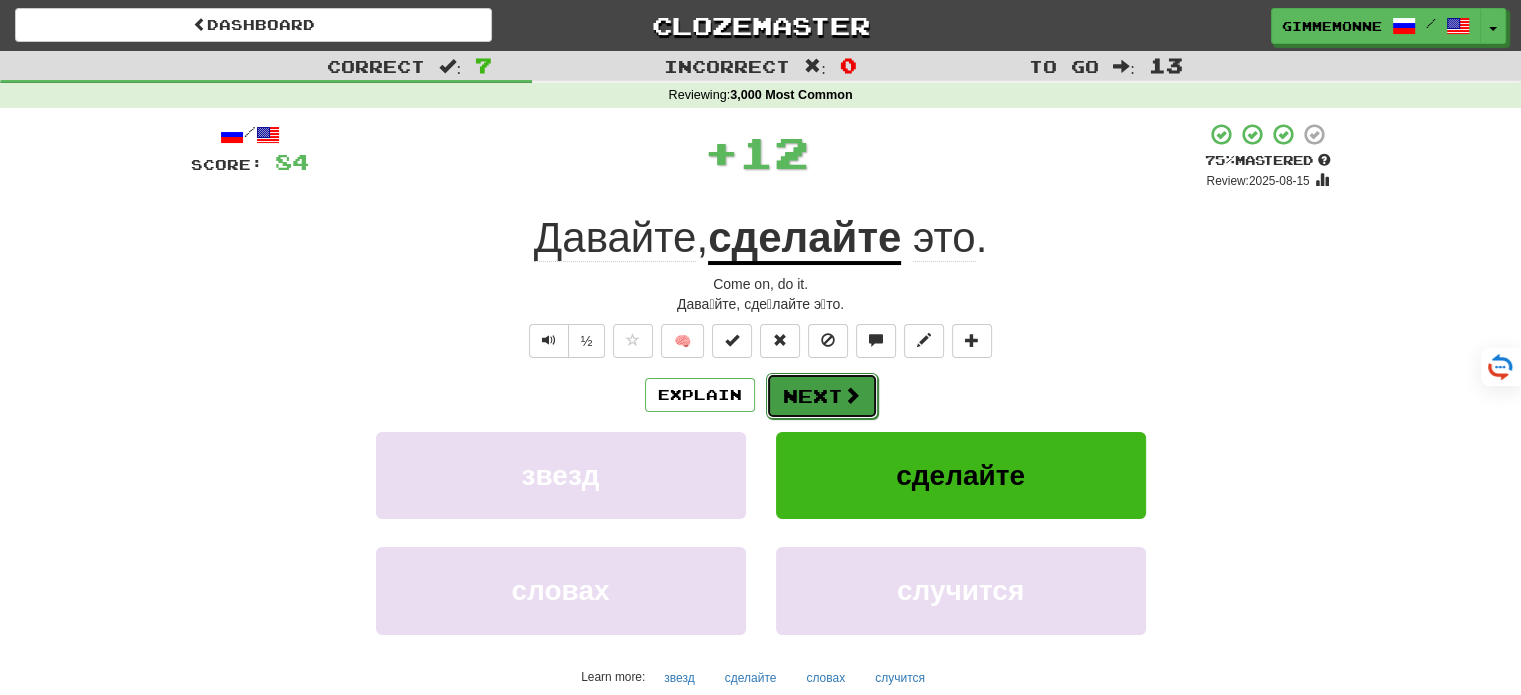 click on "Next" at bounding box center [822, 396] 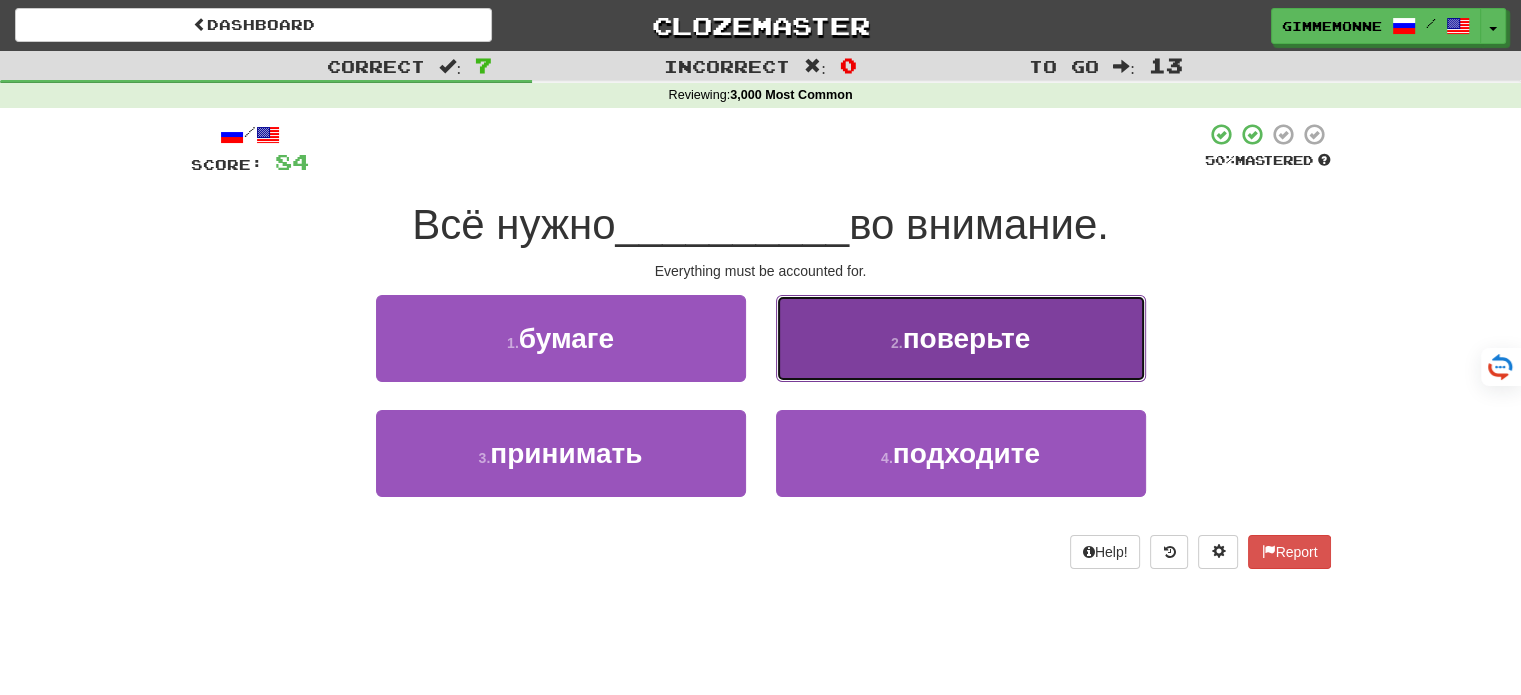 click on "2 .  поверьте" at bounding box center [961, 338] 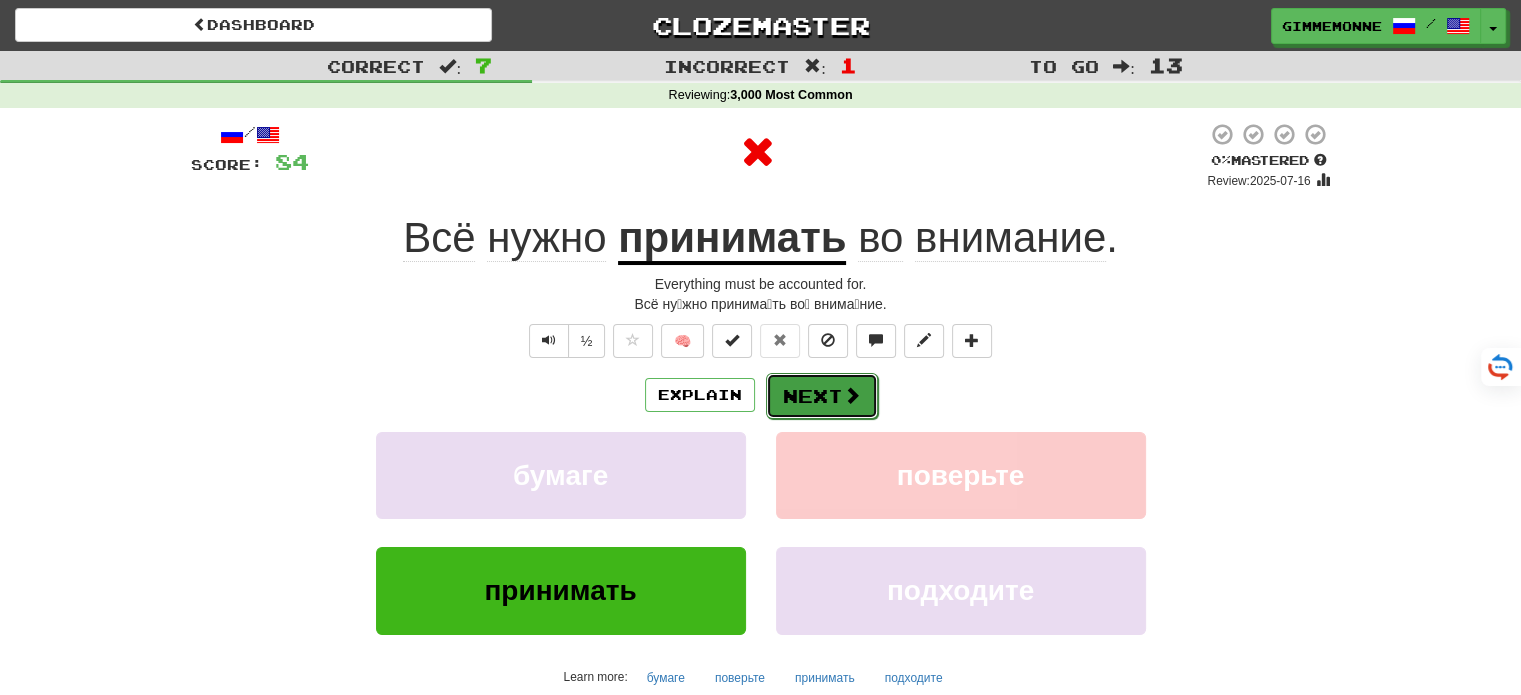 click on "Next" at bounding box center (822, 396) 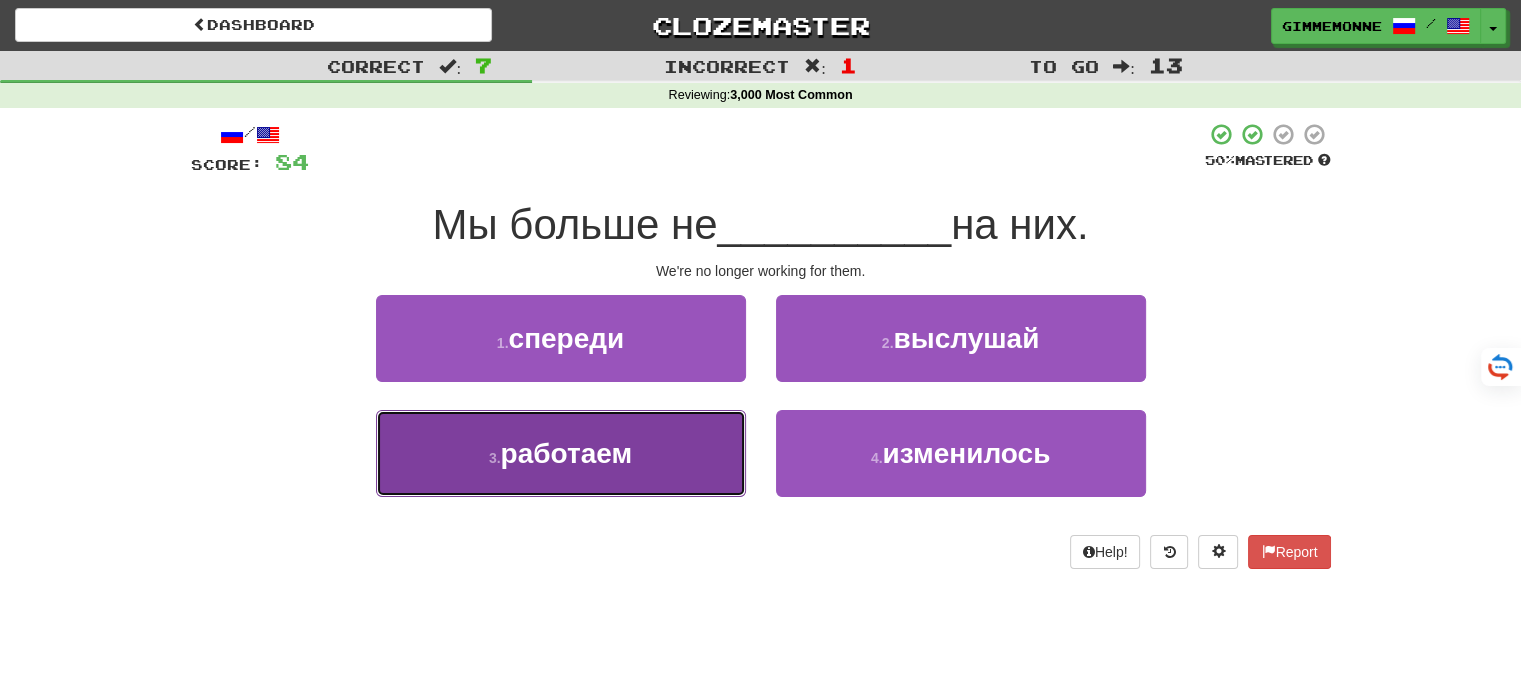 click on "3 .  работаем" at bounding box center [561, 453] 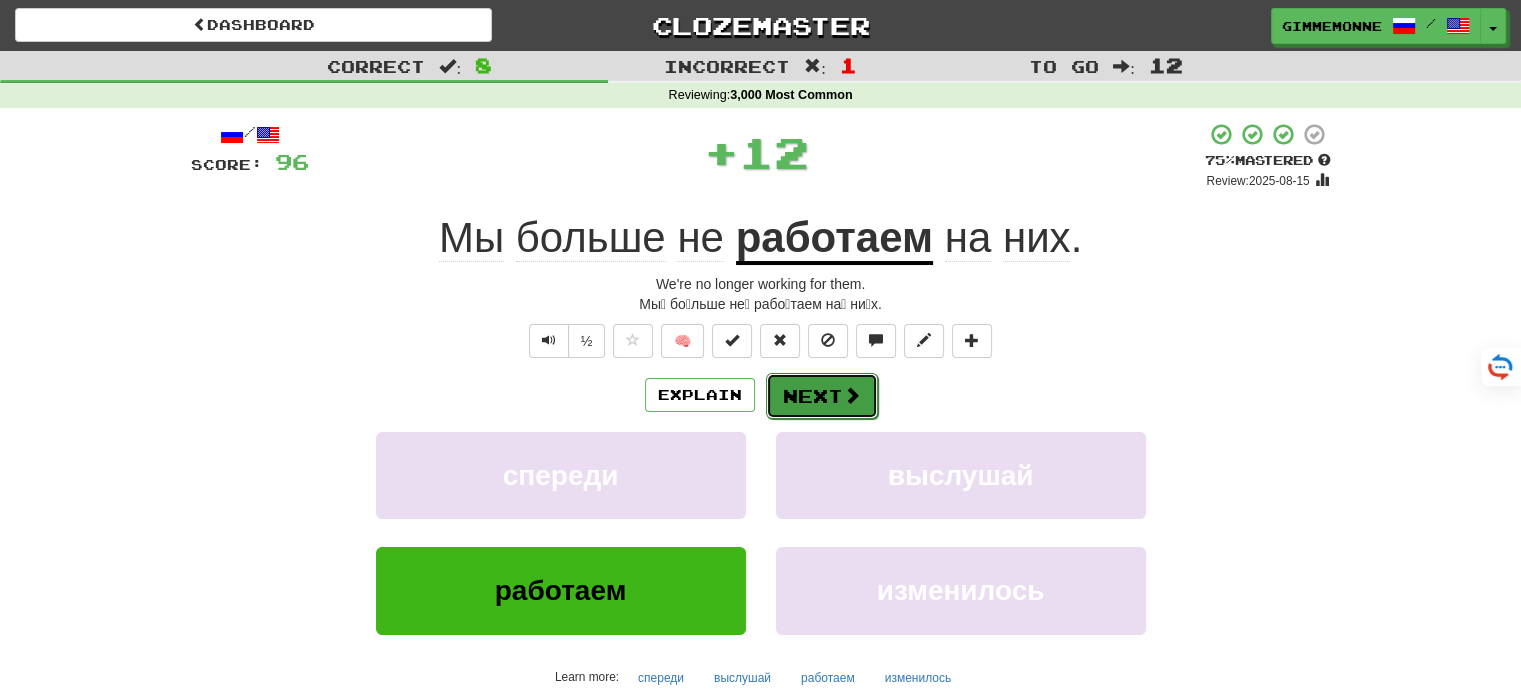 click at bounding box center [852, 395] 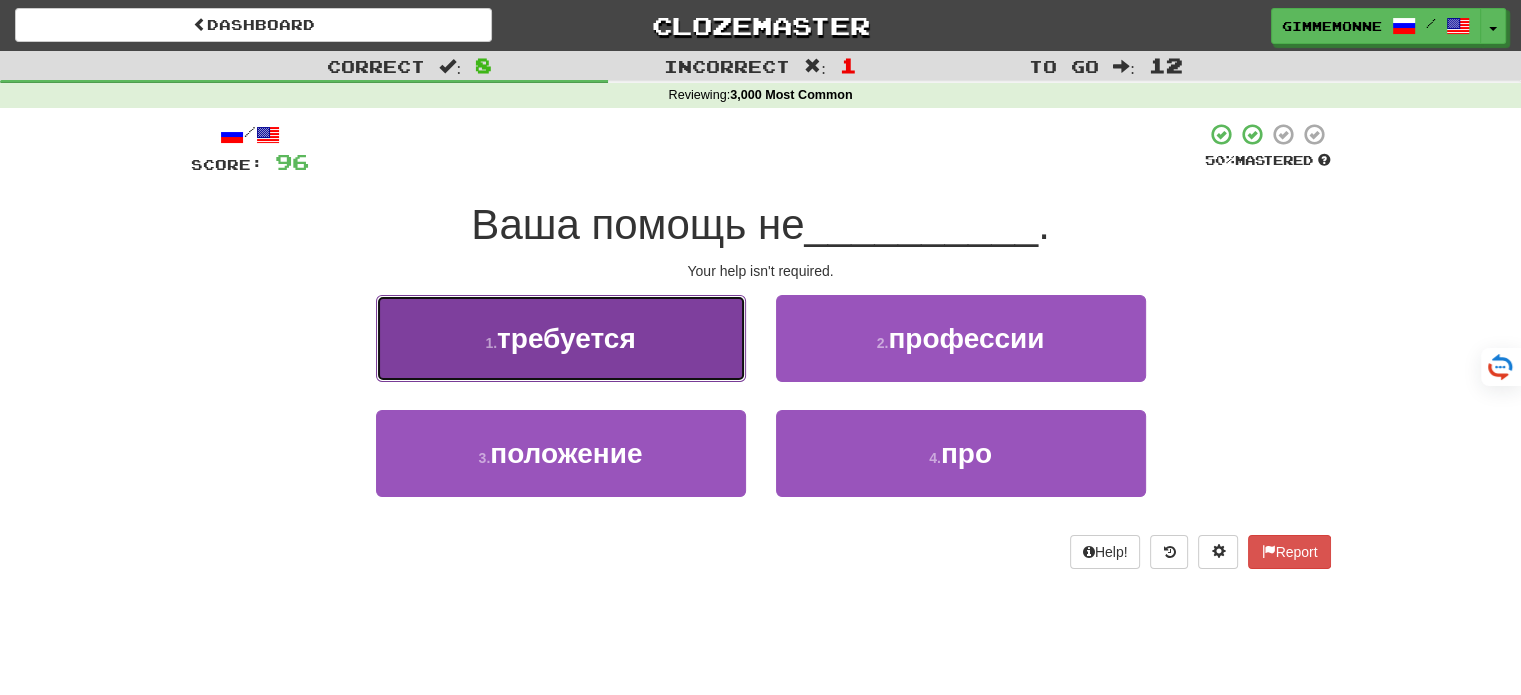 click on "1 .  требуется" at bounding box center (561, 338) 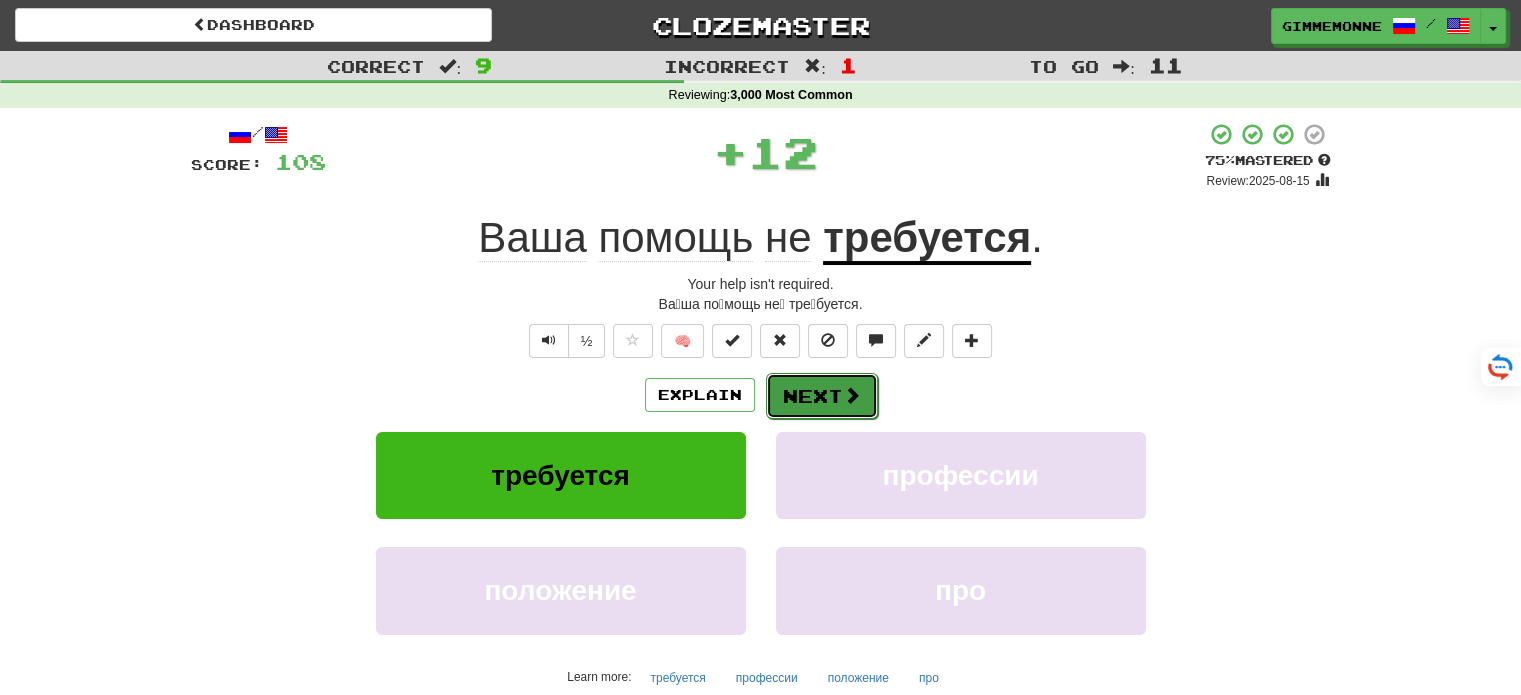 click on "Next" at bounding box center (822, 396) 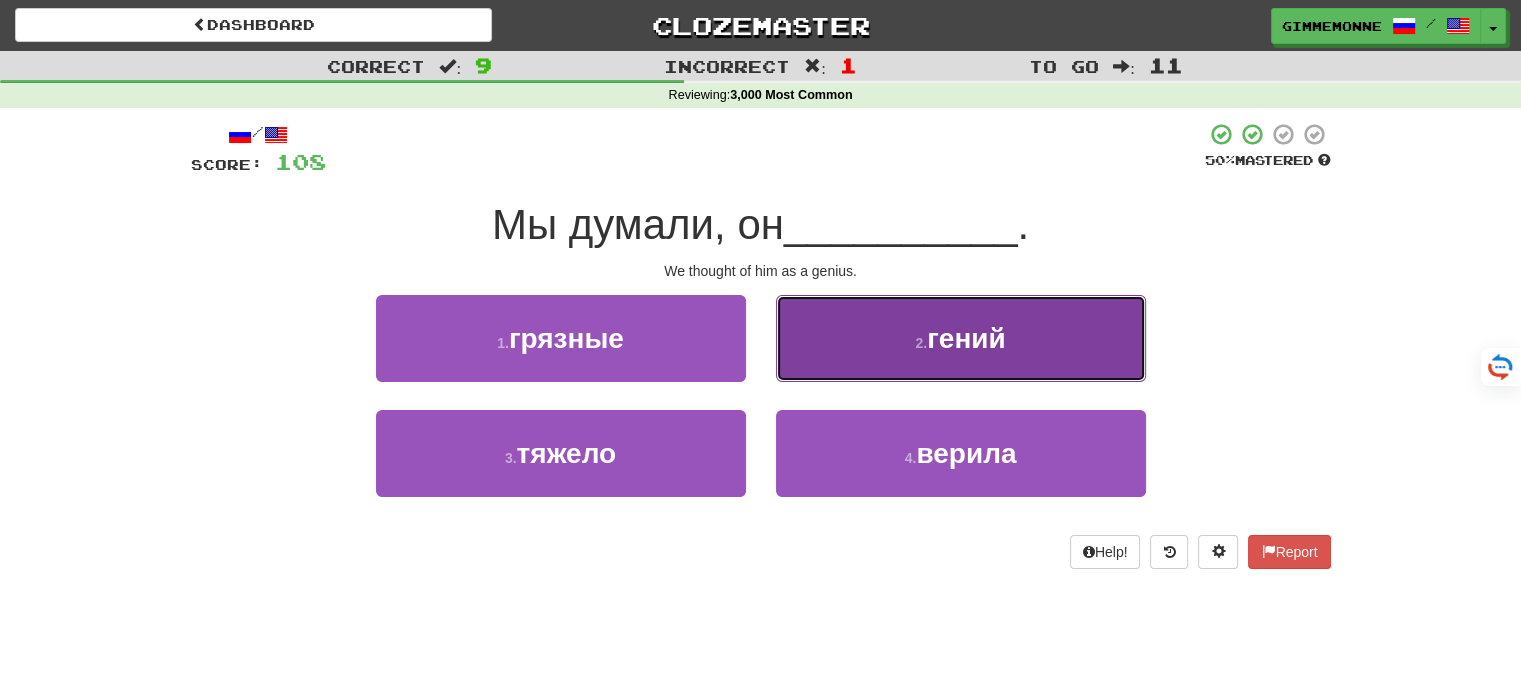 click on "2 .  гений" at bounding box center (961, 338) 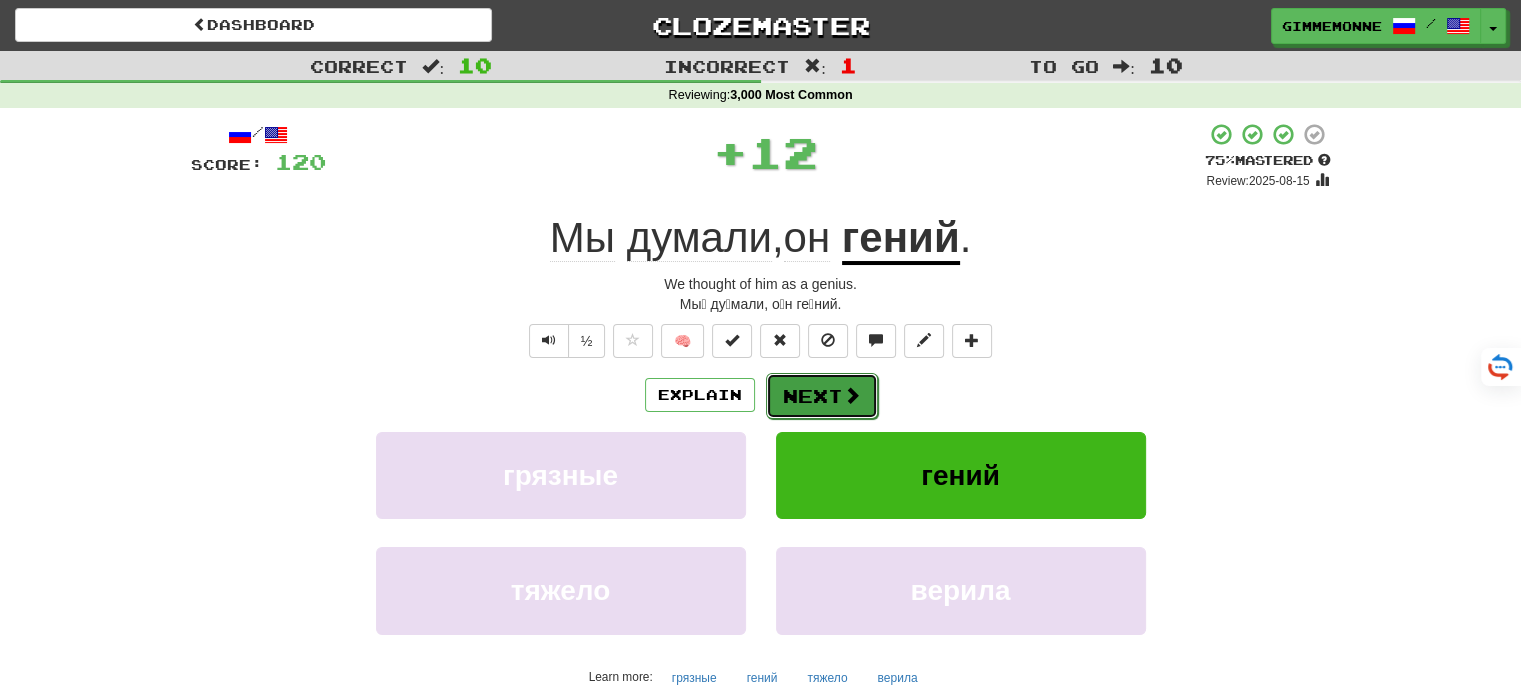 click on "Next" at bounding box center [822, 396] 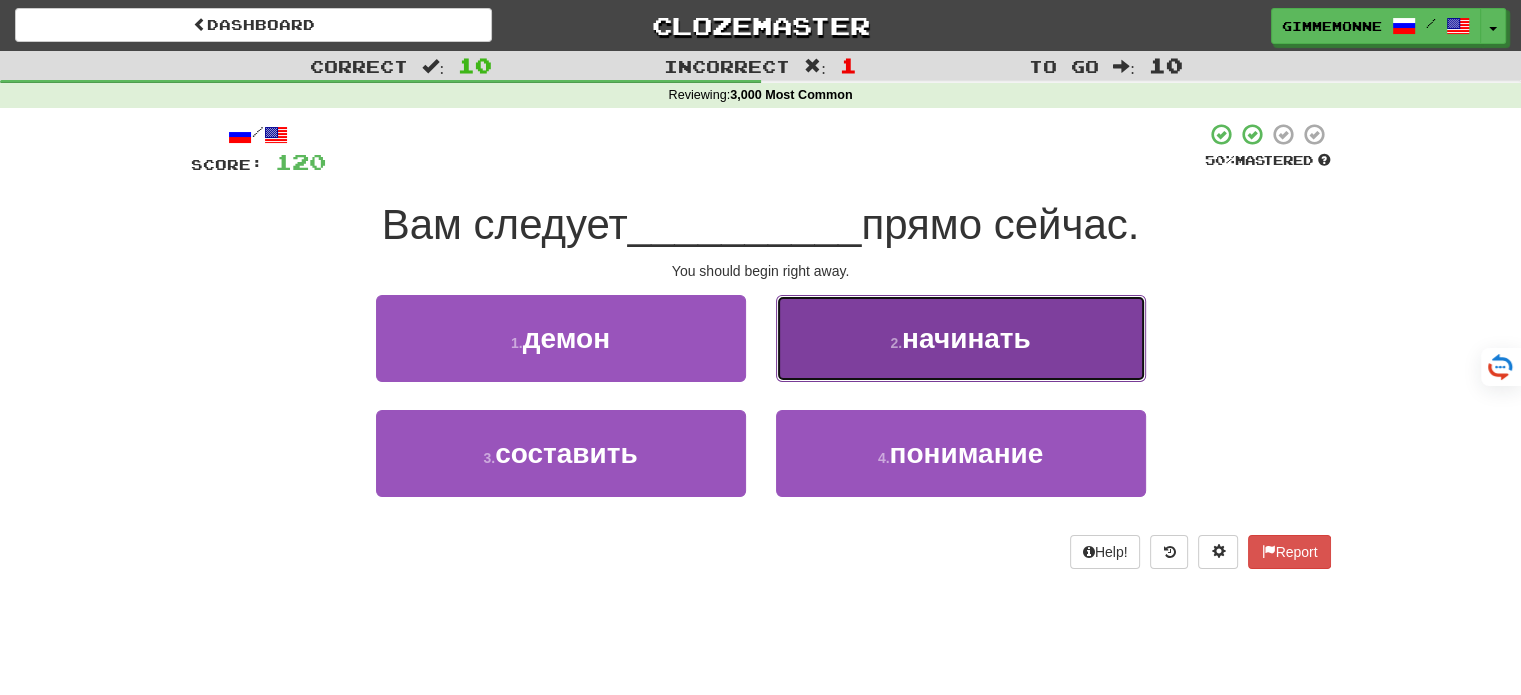 click on "2 .  начинать" at bounding box center [961, 338] 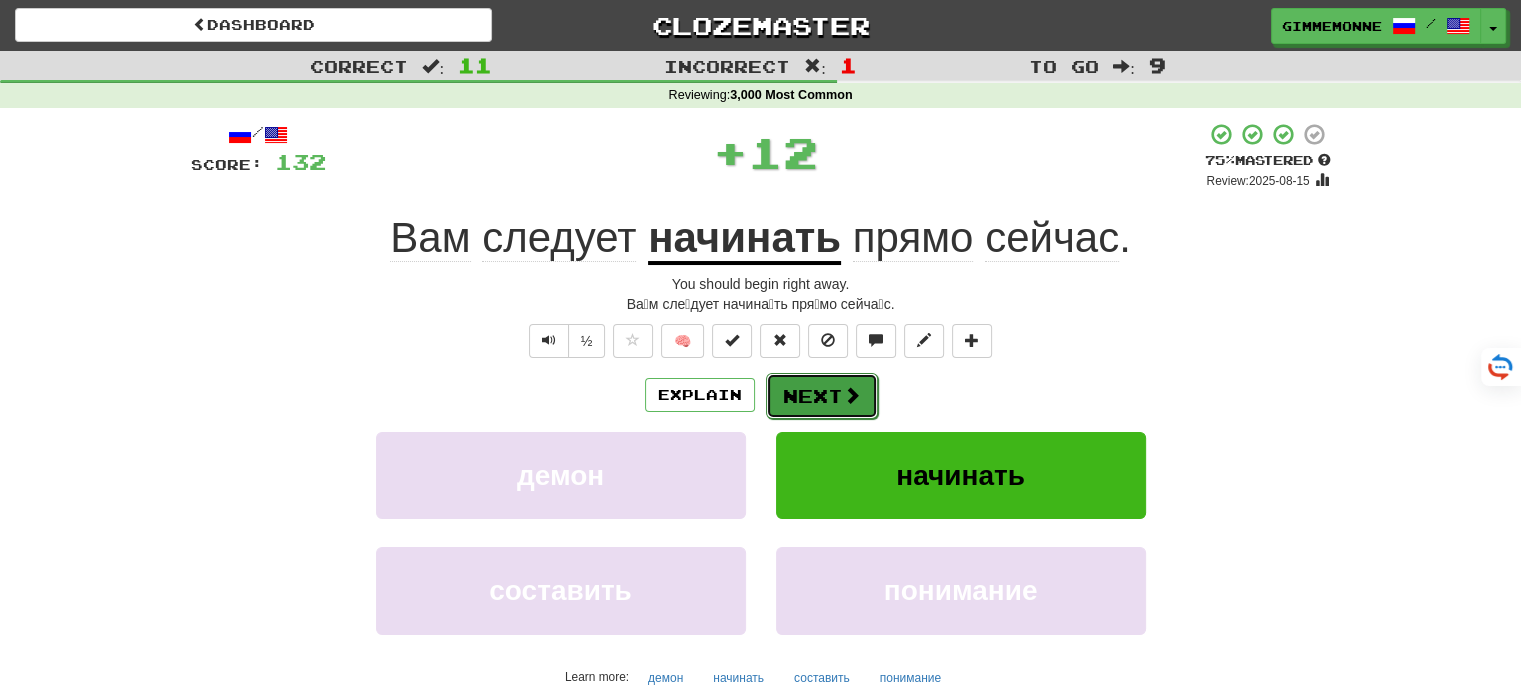 click on "Next" at bounding box center [822, 396] 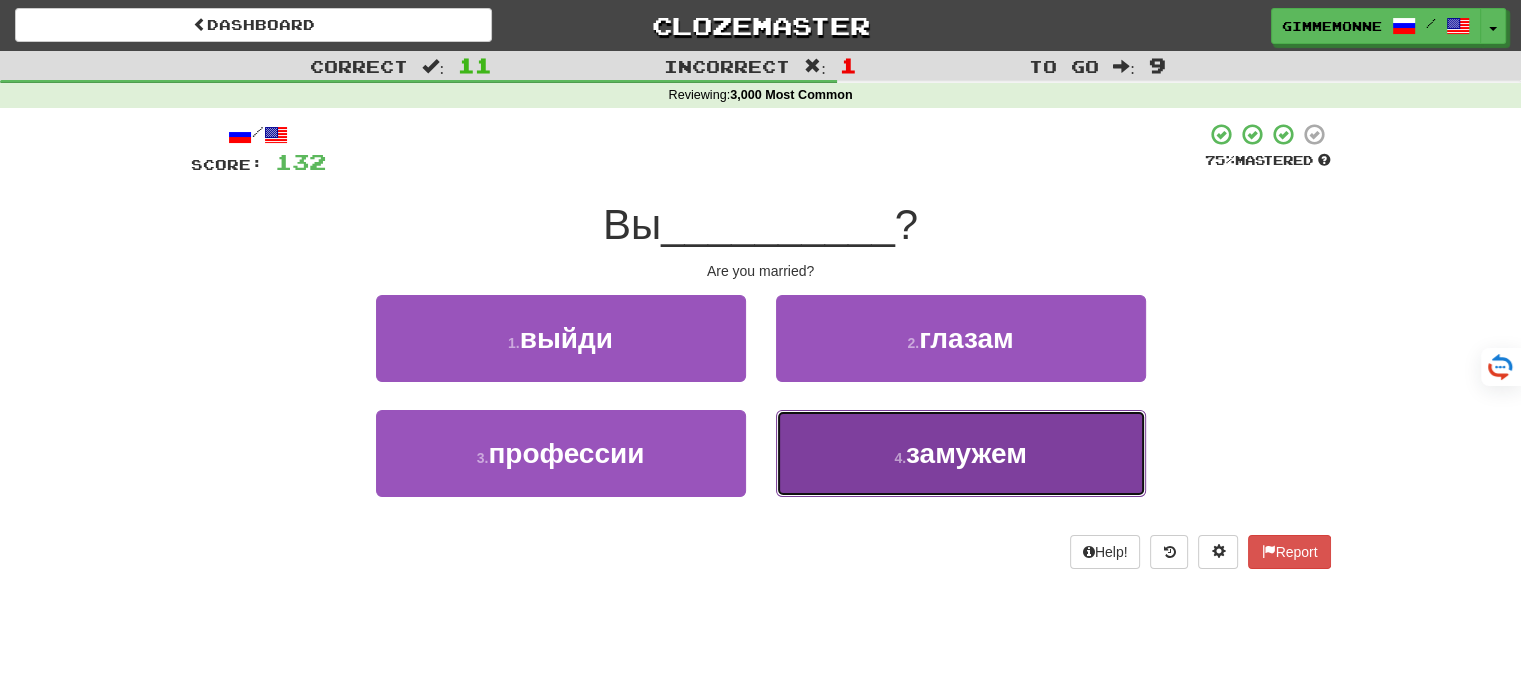 click on "4 .  замужем" at bounding box center (961, 453) 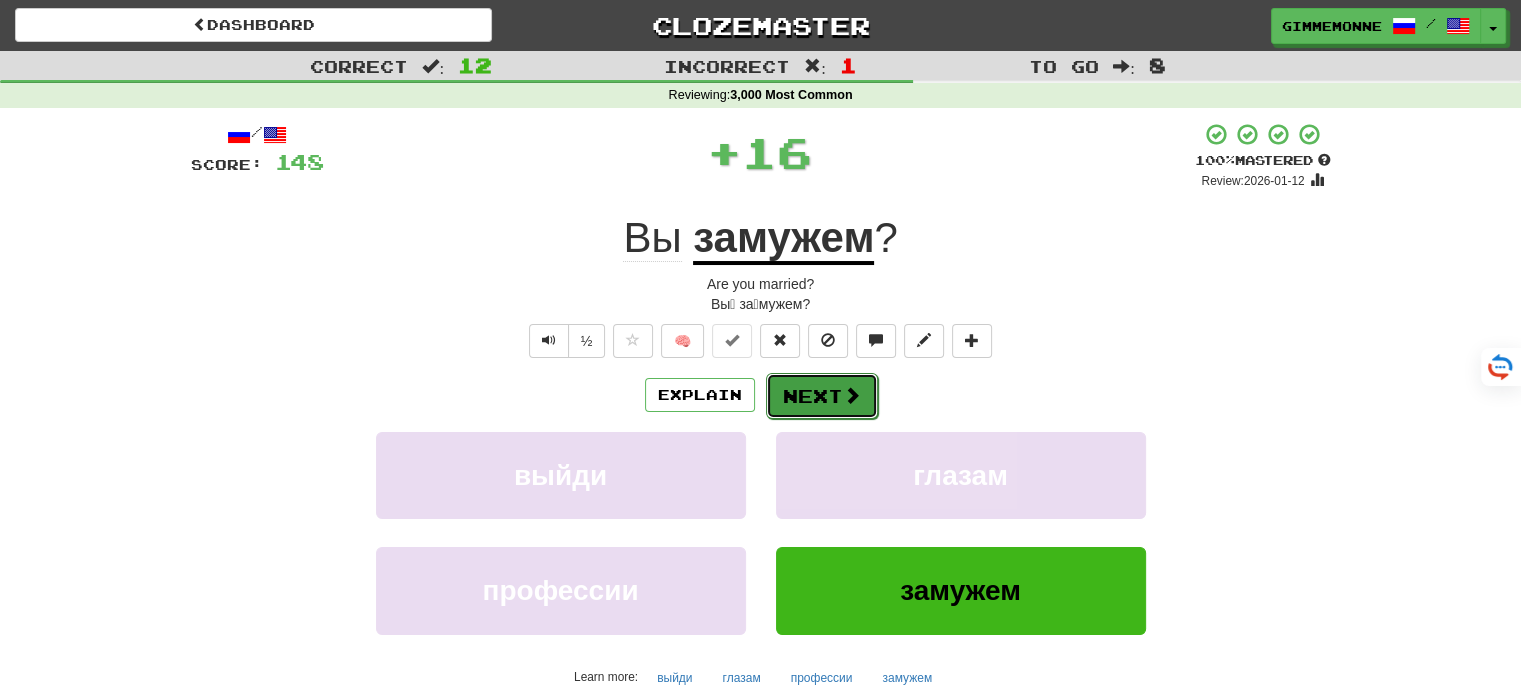 click on "Next" at bounding box center (822, 396) 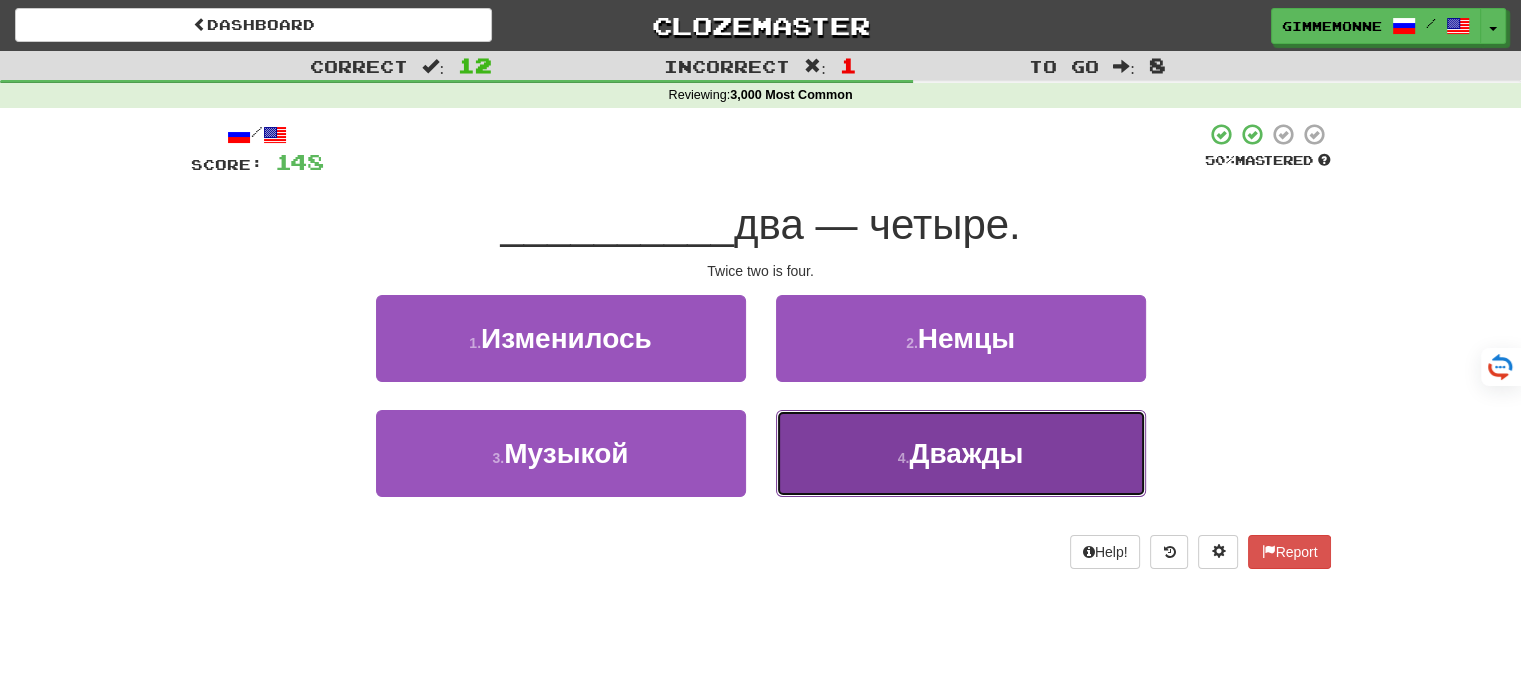 click on "4 .  Дважды" at bounding box center [961, 453] 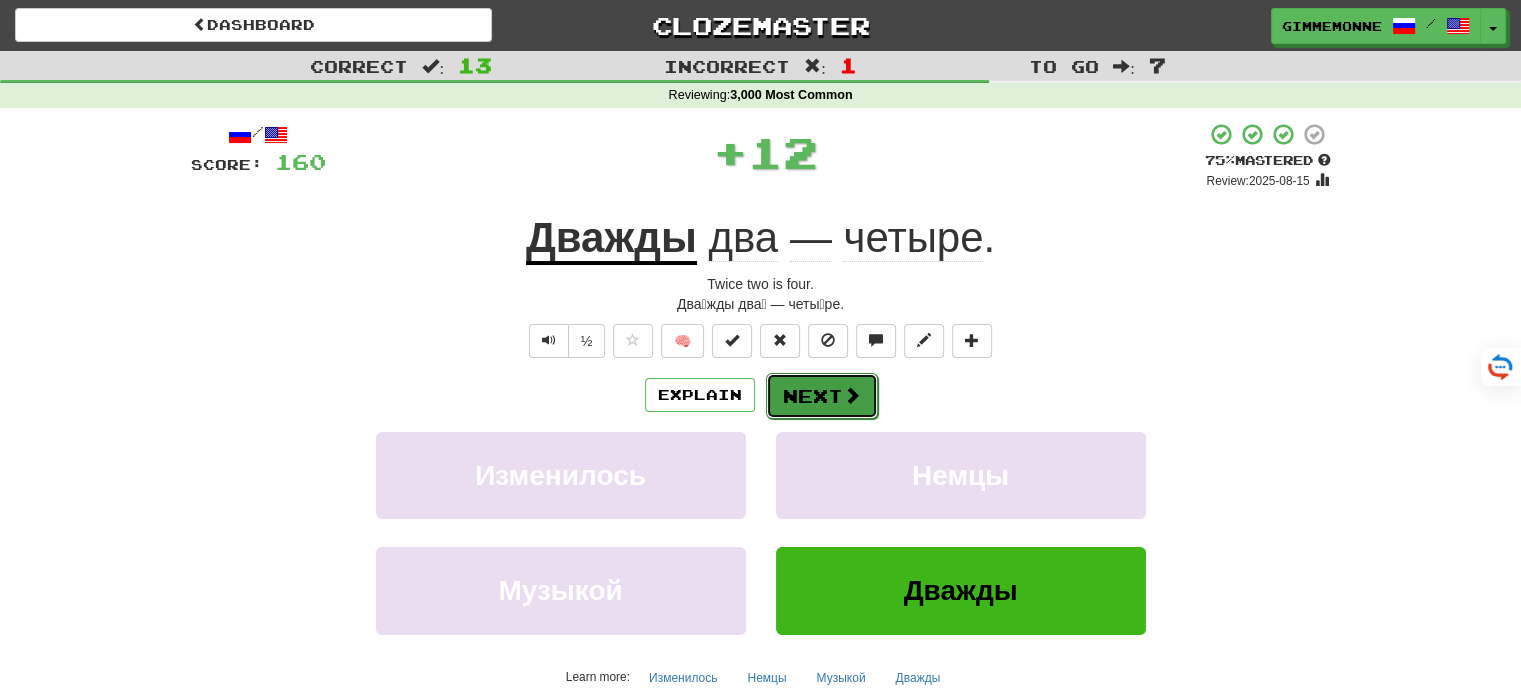 click on "Next" at bounding box center [822, 396] 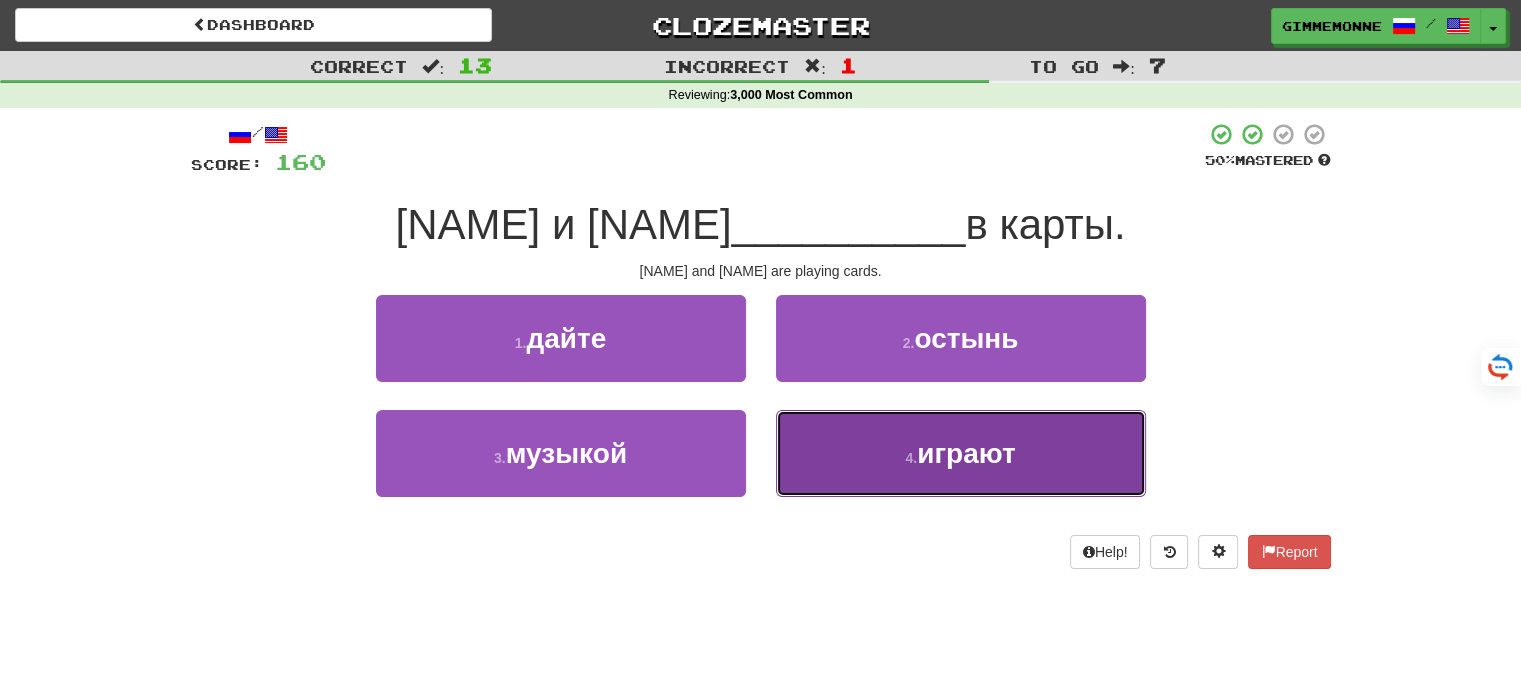 click on "4 .  играют" at bounding box center (961, 453) 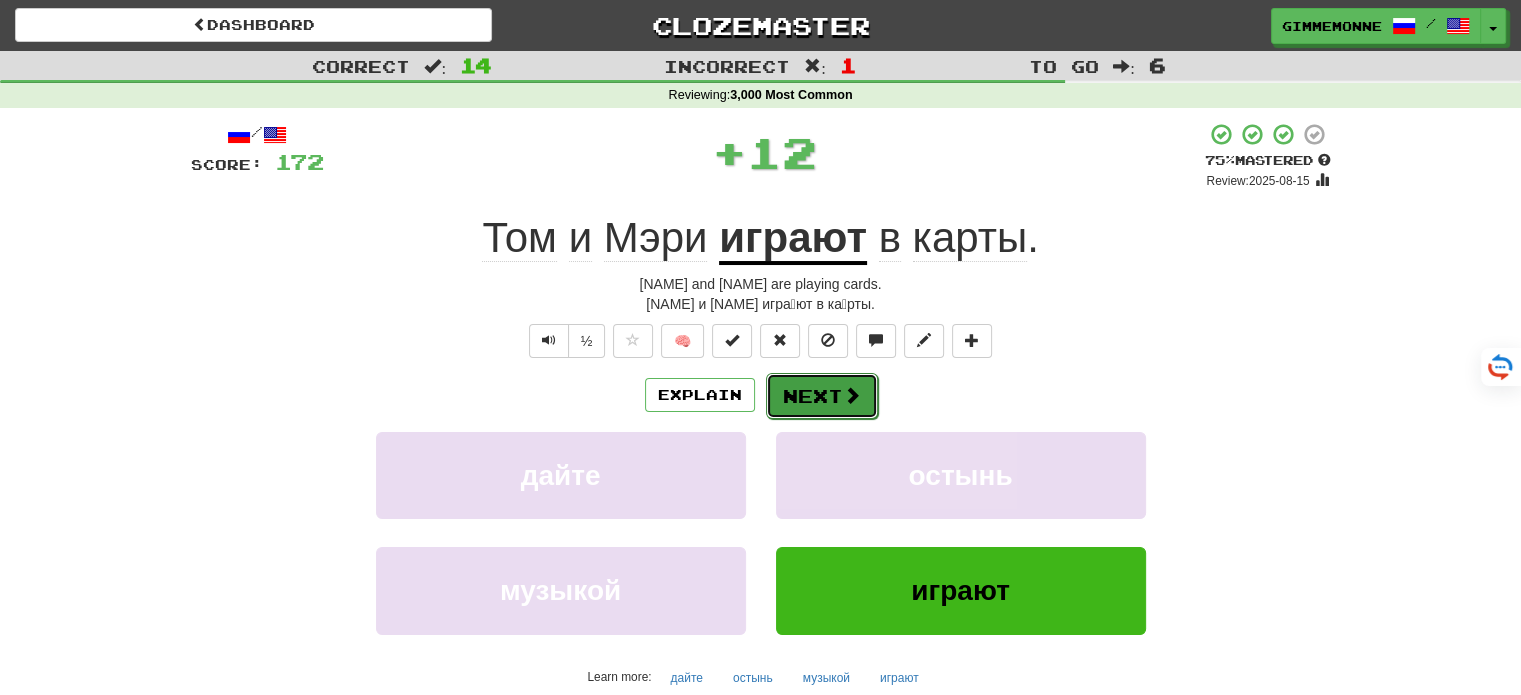 click on "Next" at bounding box center [822, 396] 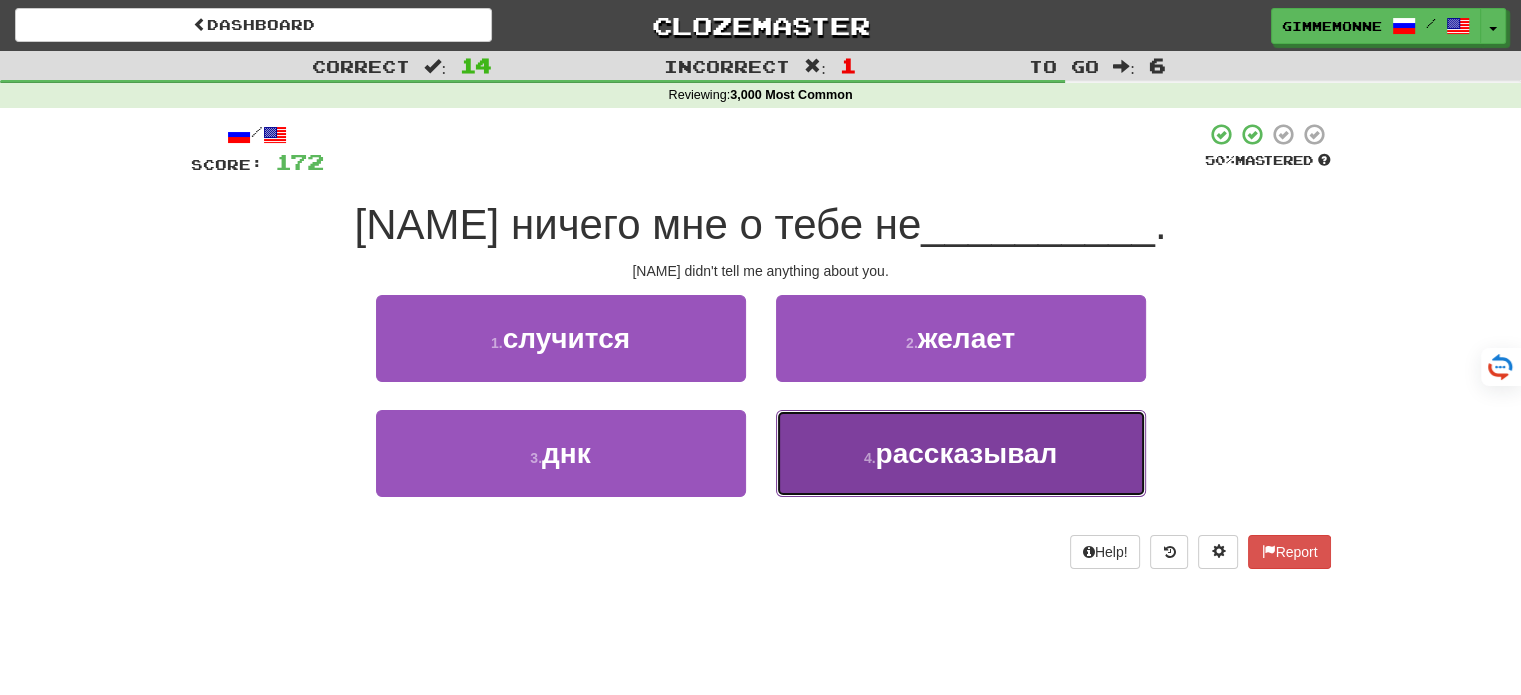 click on "4 .  рассказывал" at bounding box center (961, 453) 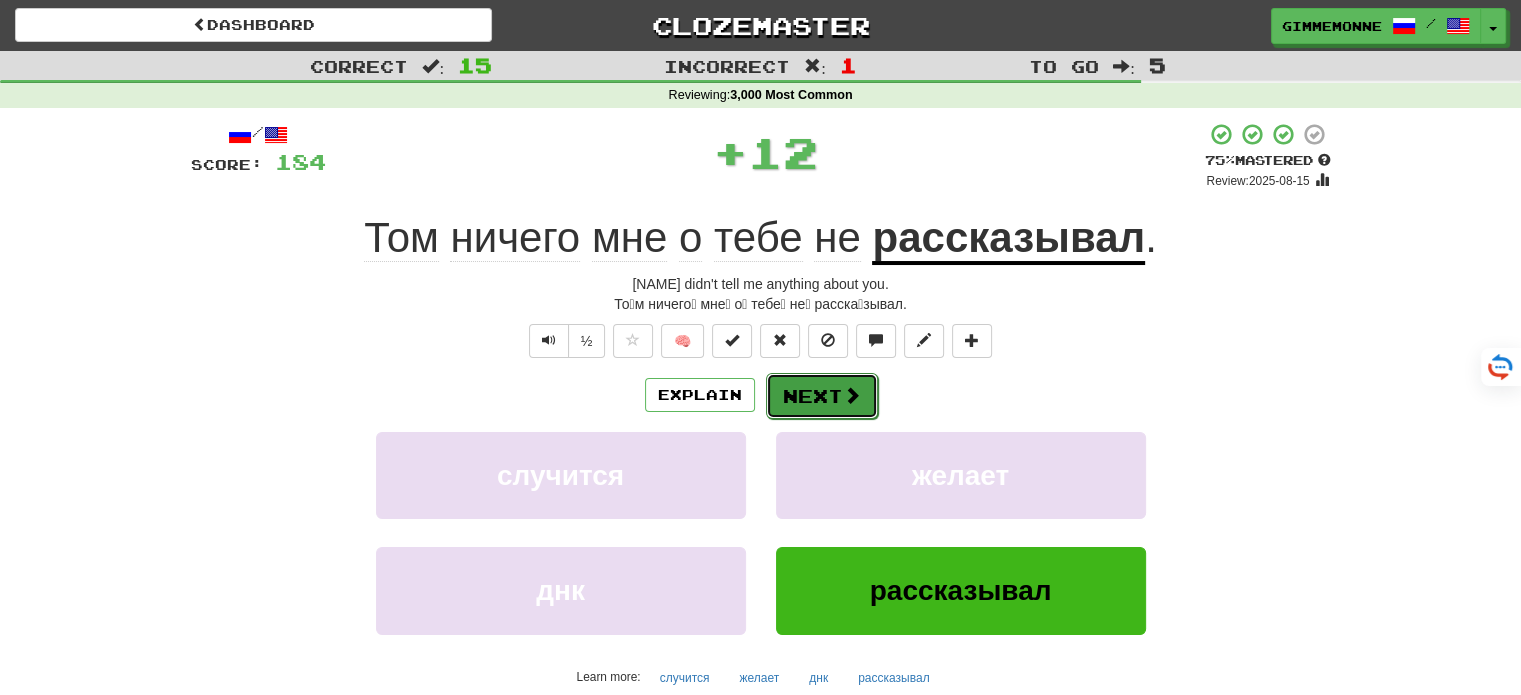 click on "Next" at bounding box center [822, 396] 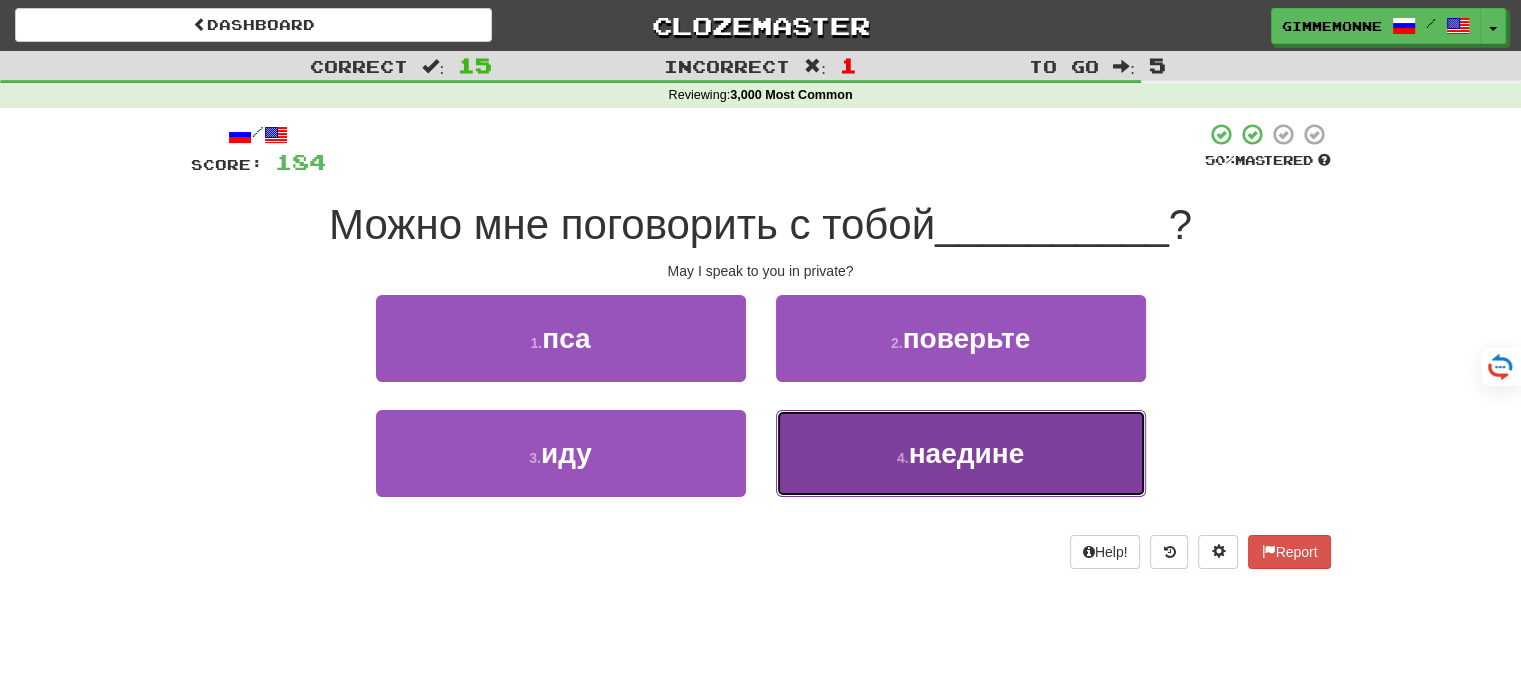 click on "4 .  наедине" at bounding box center (961, 453) 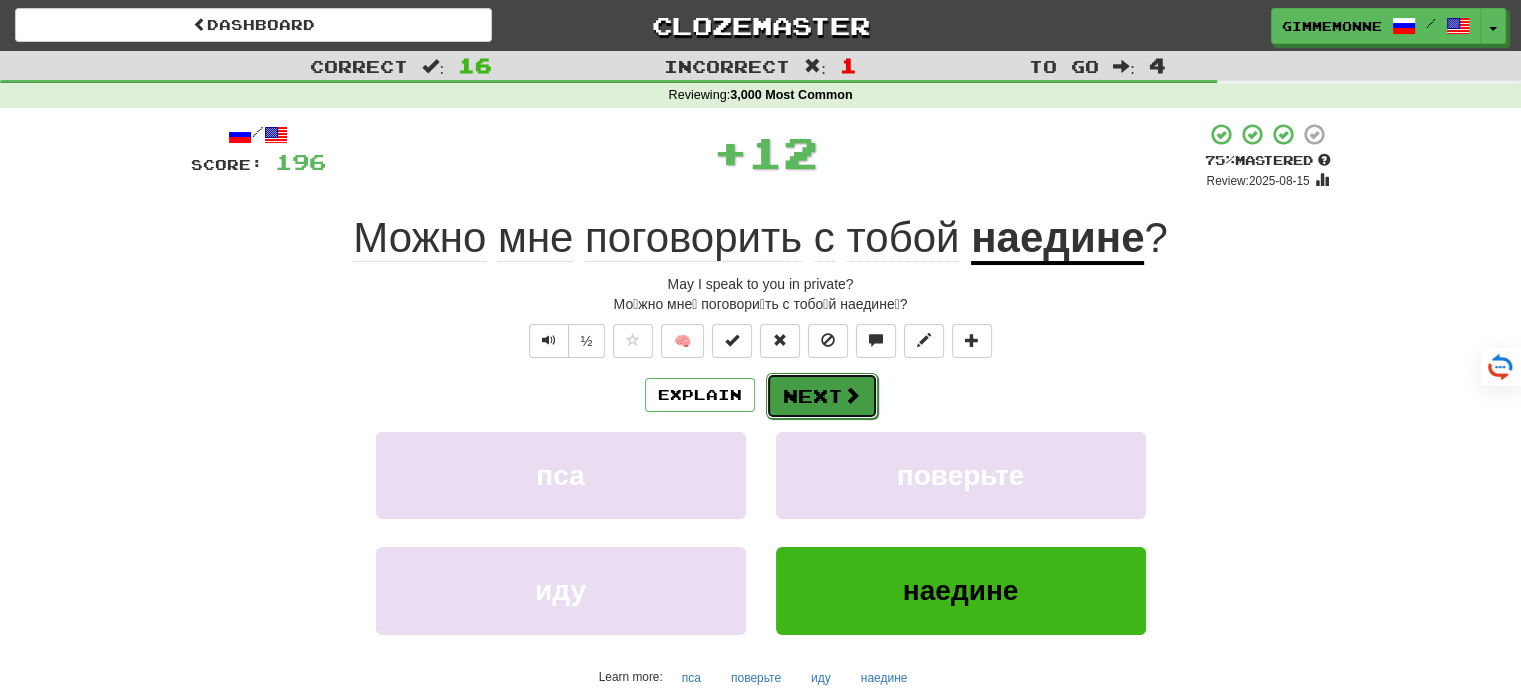 click on "Next" at bounding box center (822, 396) 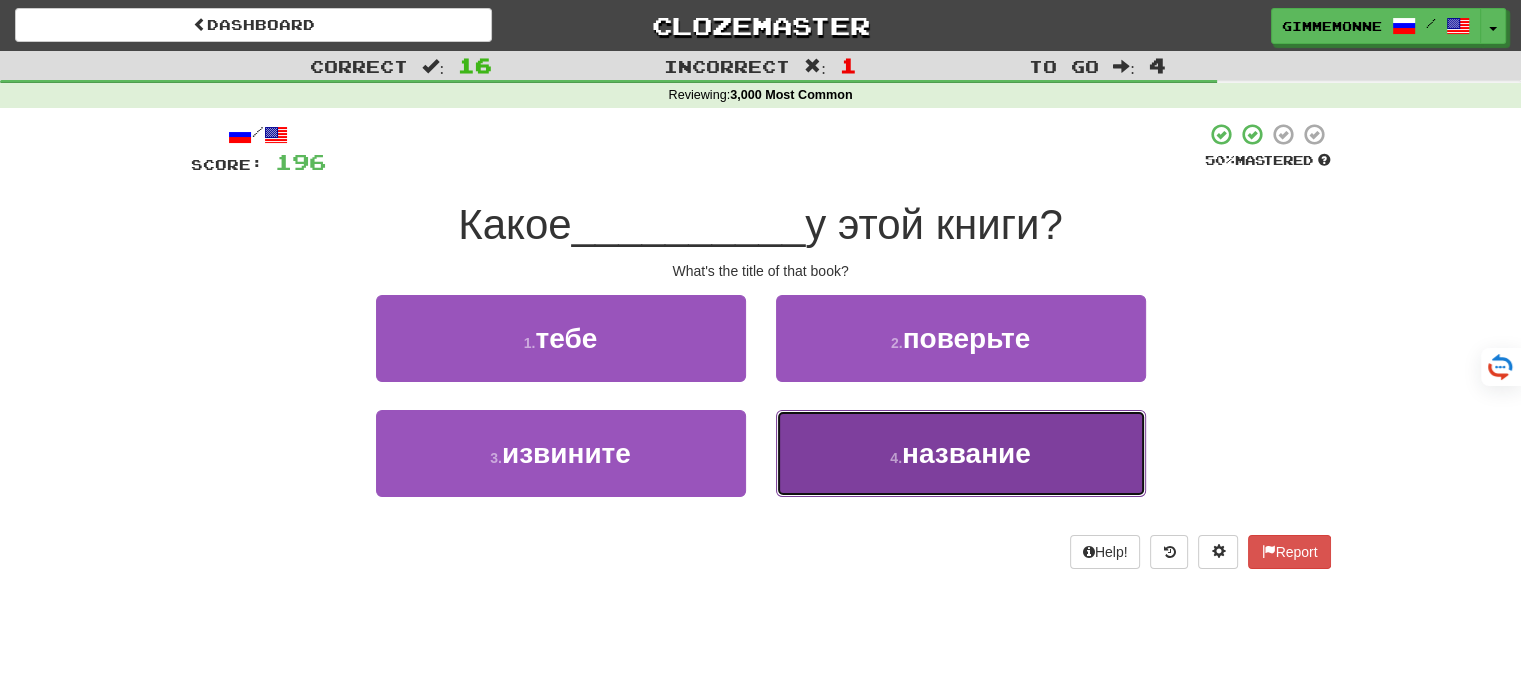 click on "название" at bounding box center [966, 453] 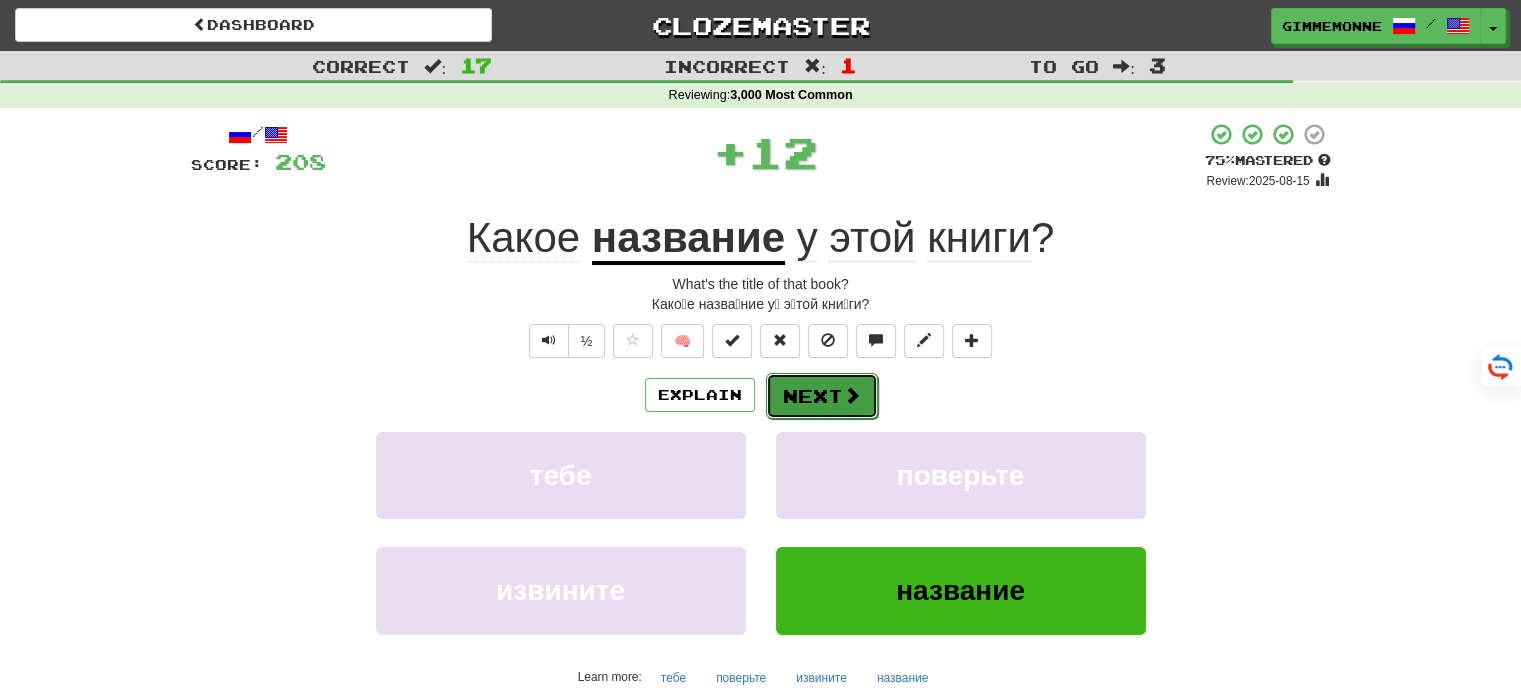 drag, startPoint x: 900, startPoint y: 424, endPoint x: 857, endPoint y: 393, distance: 53.009434 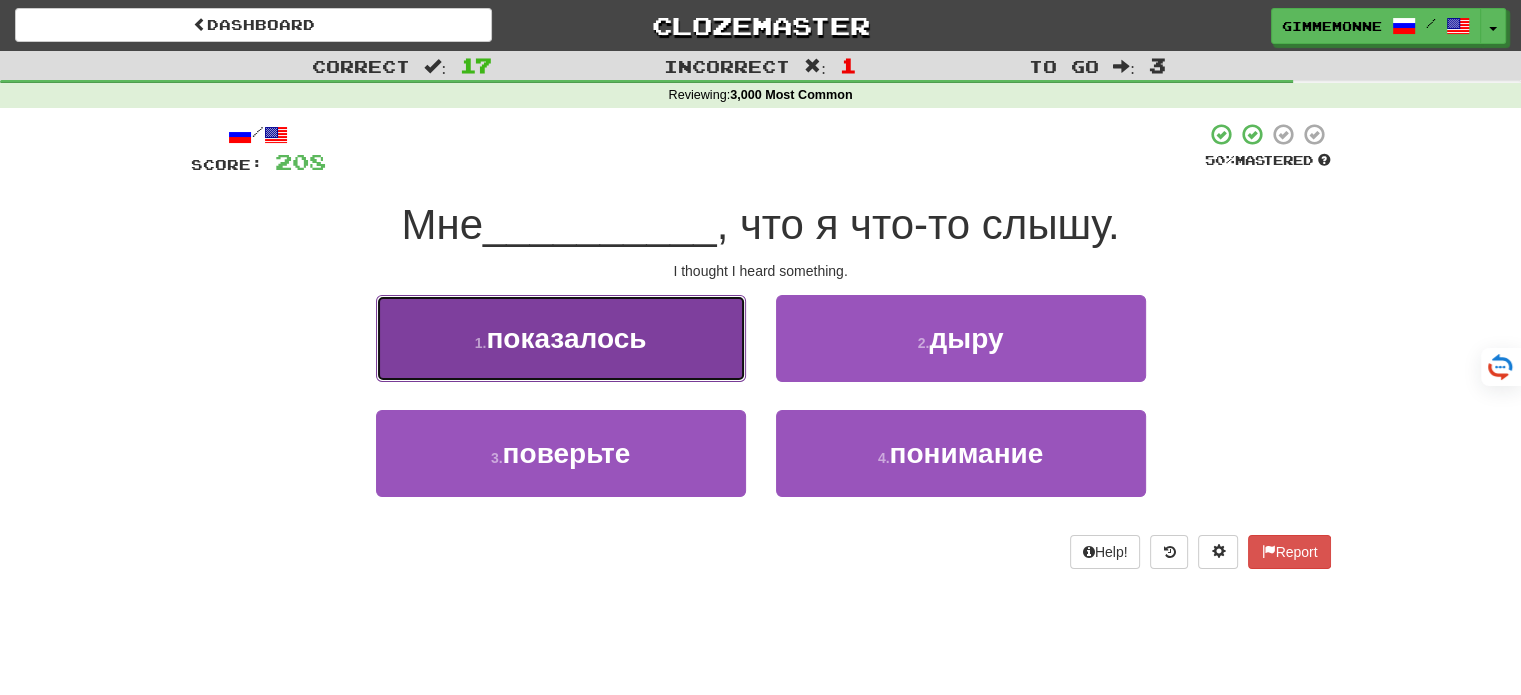 click on "1 .  показалось" at bounding box center (561, 338) 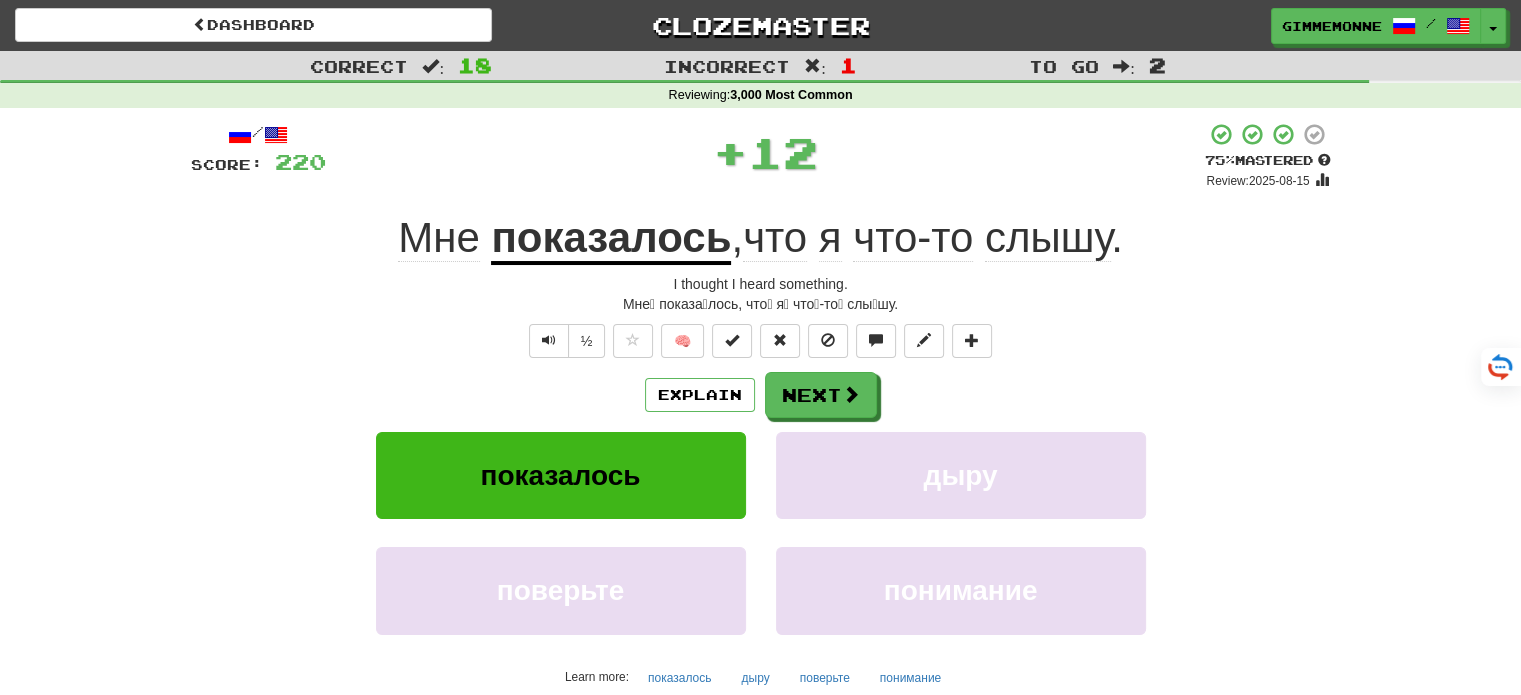 click on "Explain Next показалось дыру поверьте понимание Learn more: показалось дыру поверьте понимание" at bounding box center [761, 532] 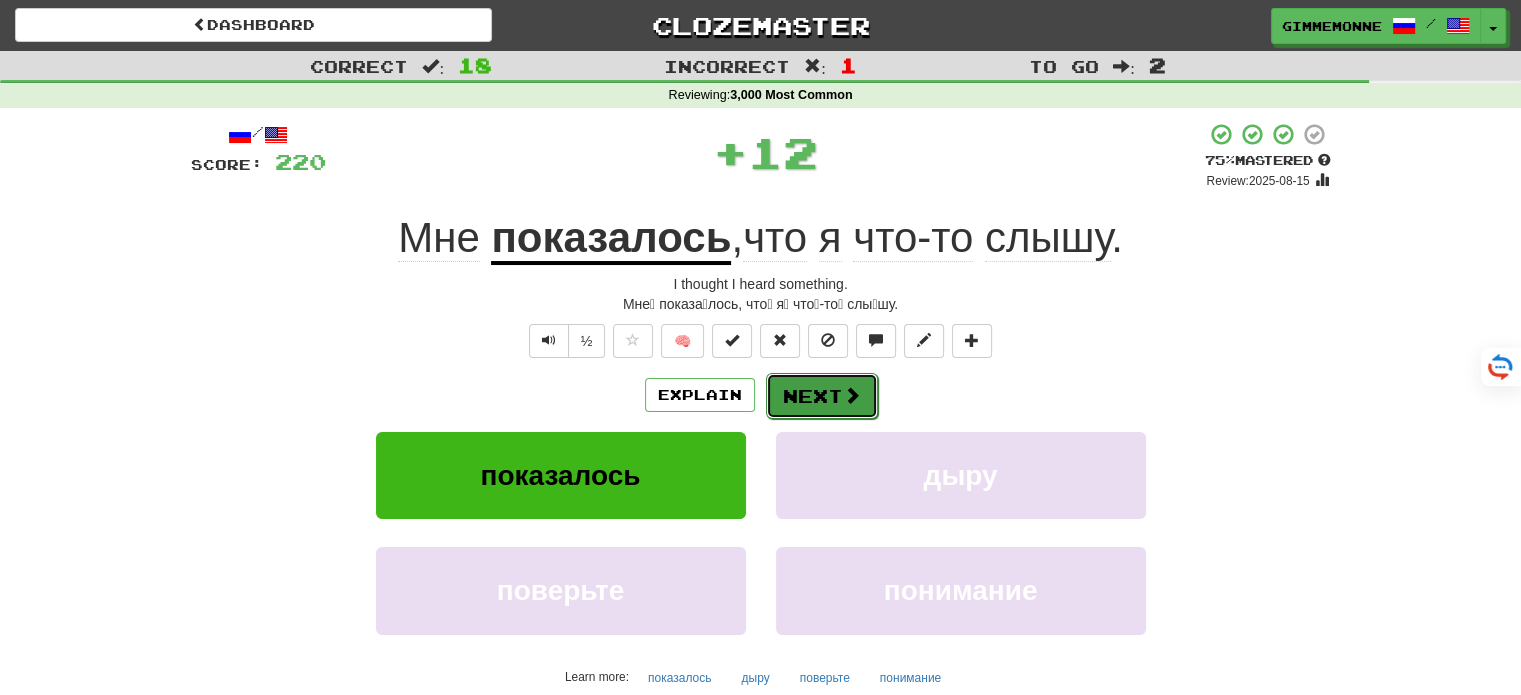 click at bounding box center [852, 395] 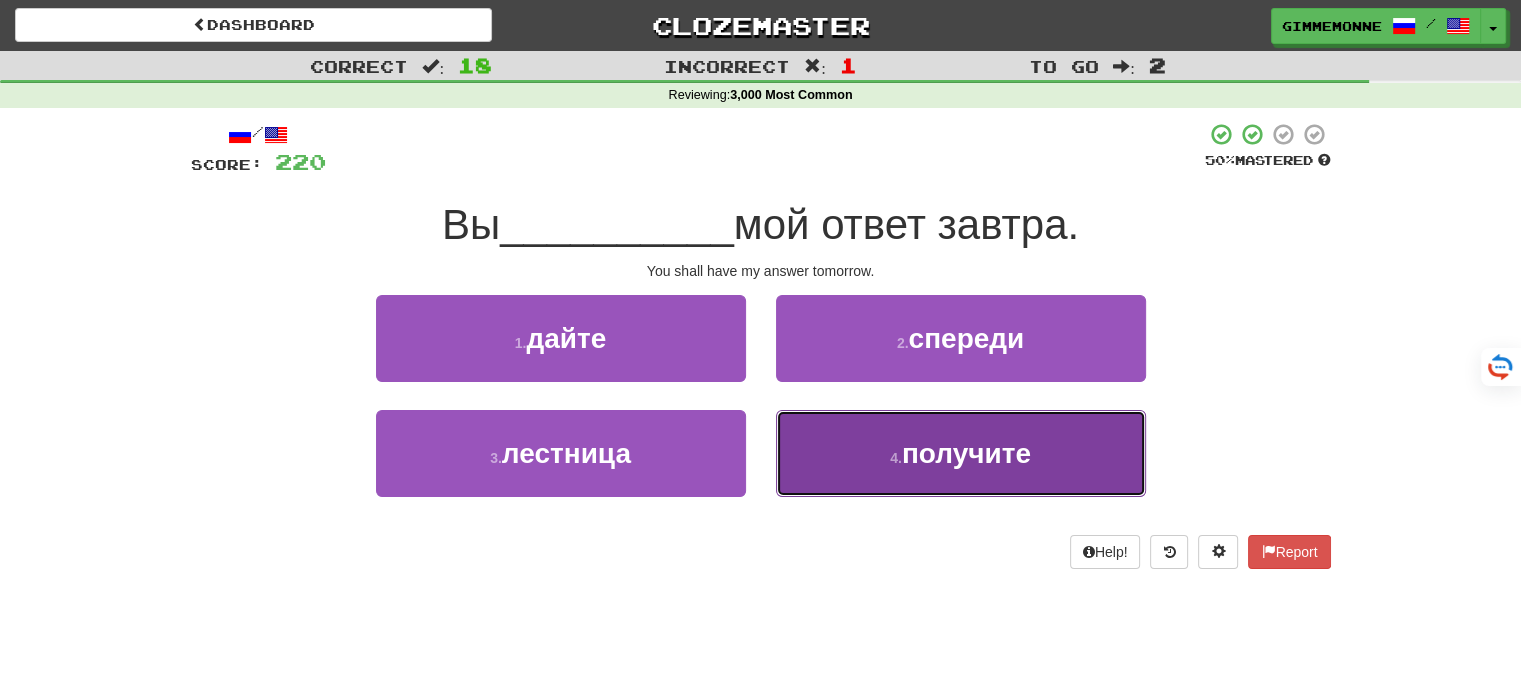 click on "получите" at bounding box center (966, 453) 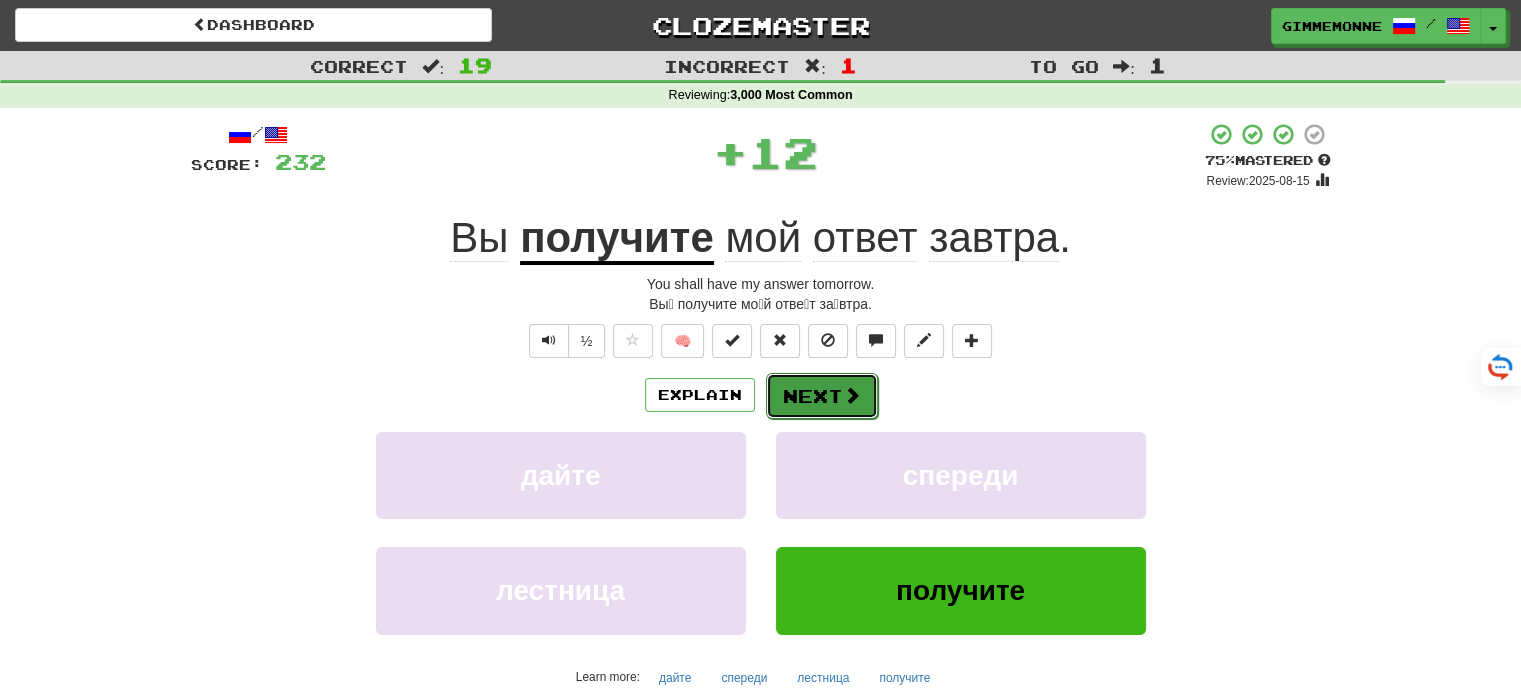 click at bounding box center (852, 395) 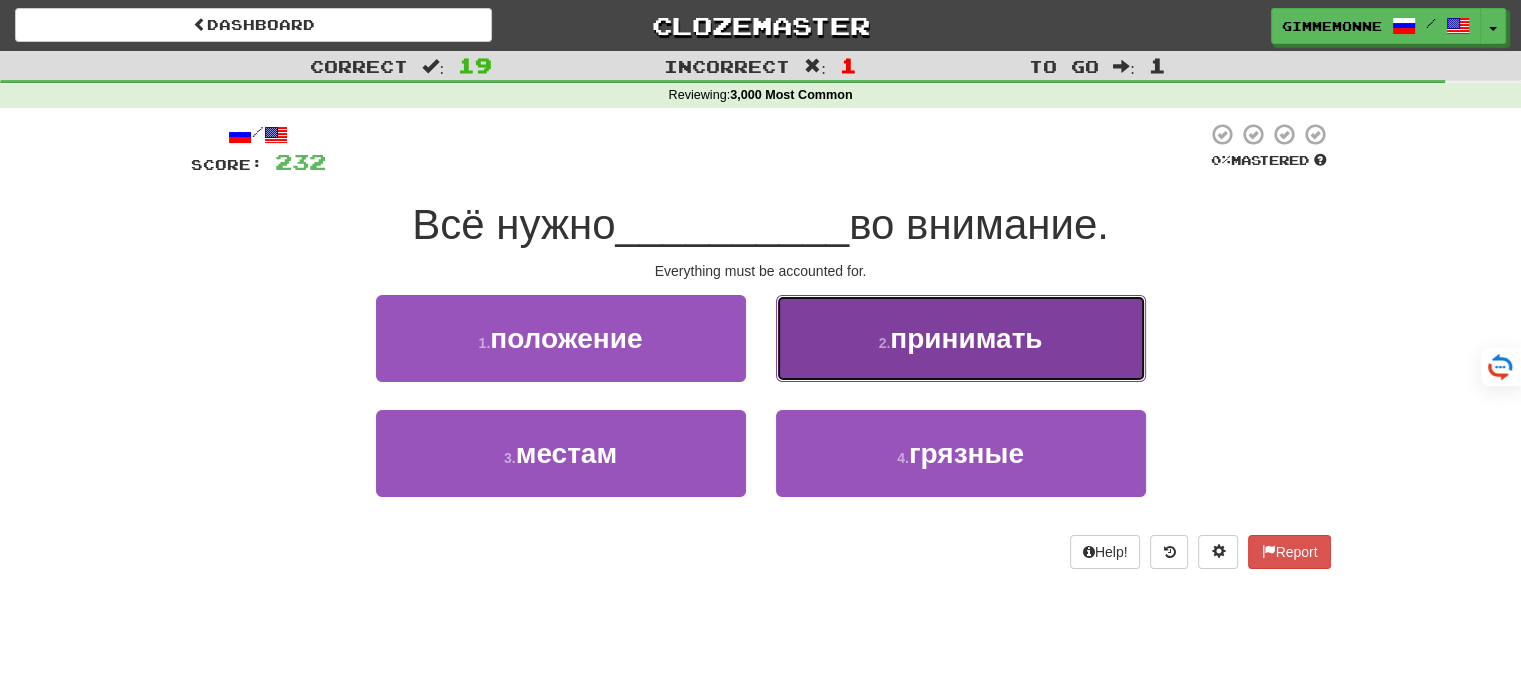 click on "2 .  принимать" at bounding box center (961, 338) 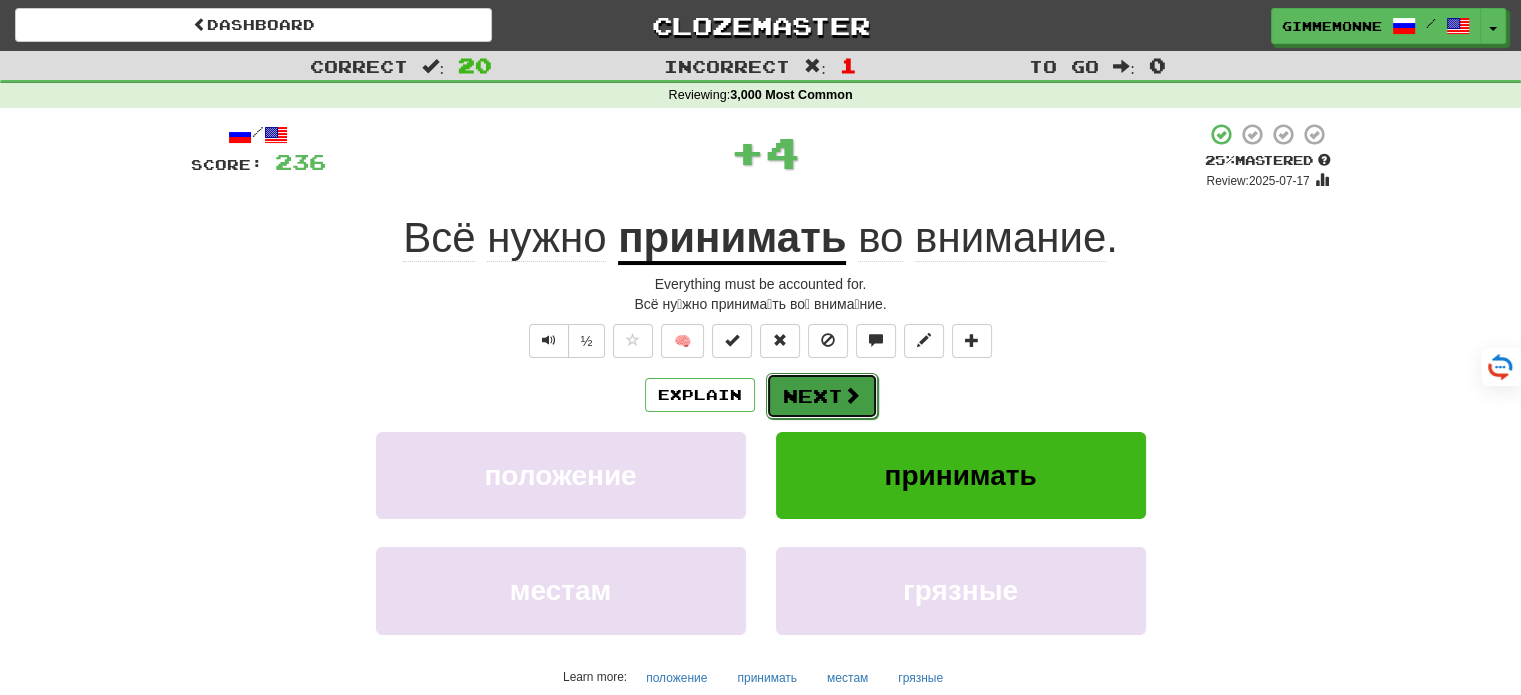 click on "Next" at bounding box center (822, 396) 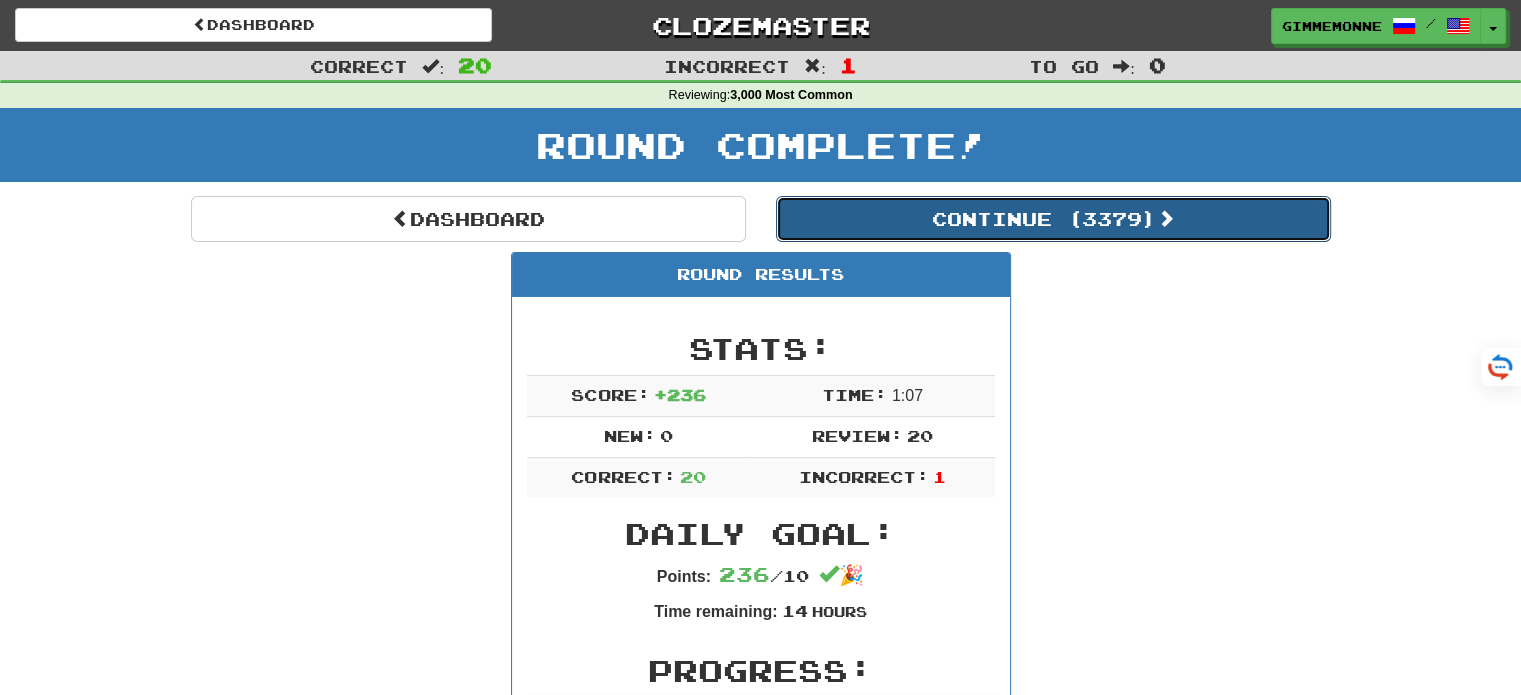 click on "Continue ( 3379 )" at bounding box center [1053, 219] 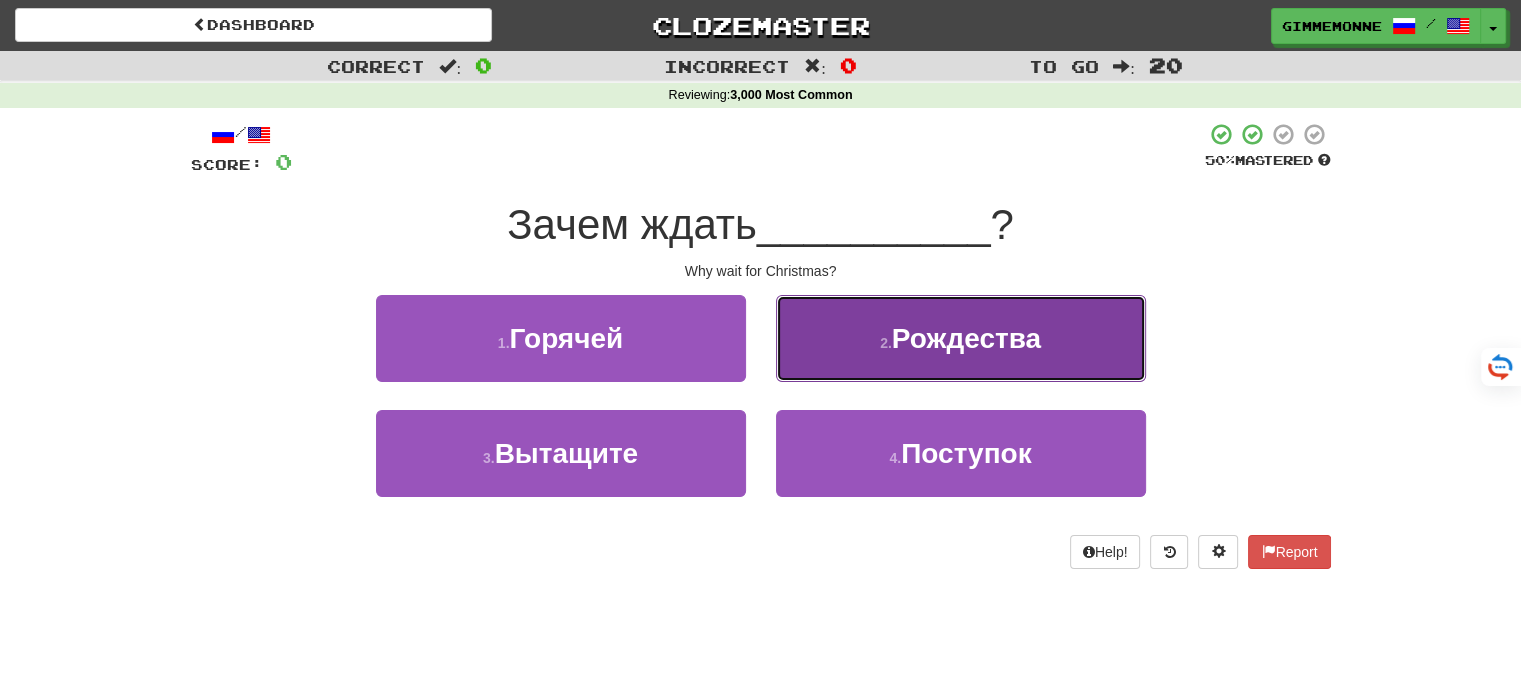 click on "2 .  Рождества" at bounding box center (961, 338) 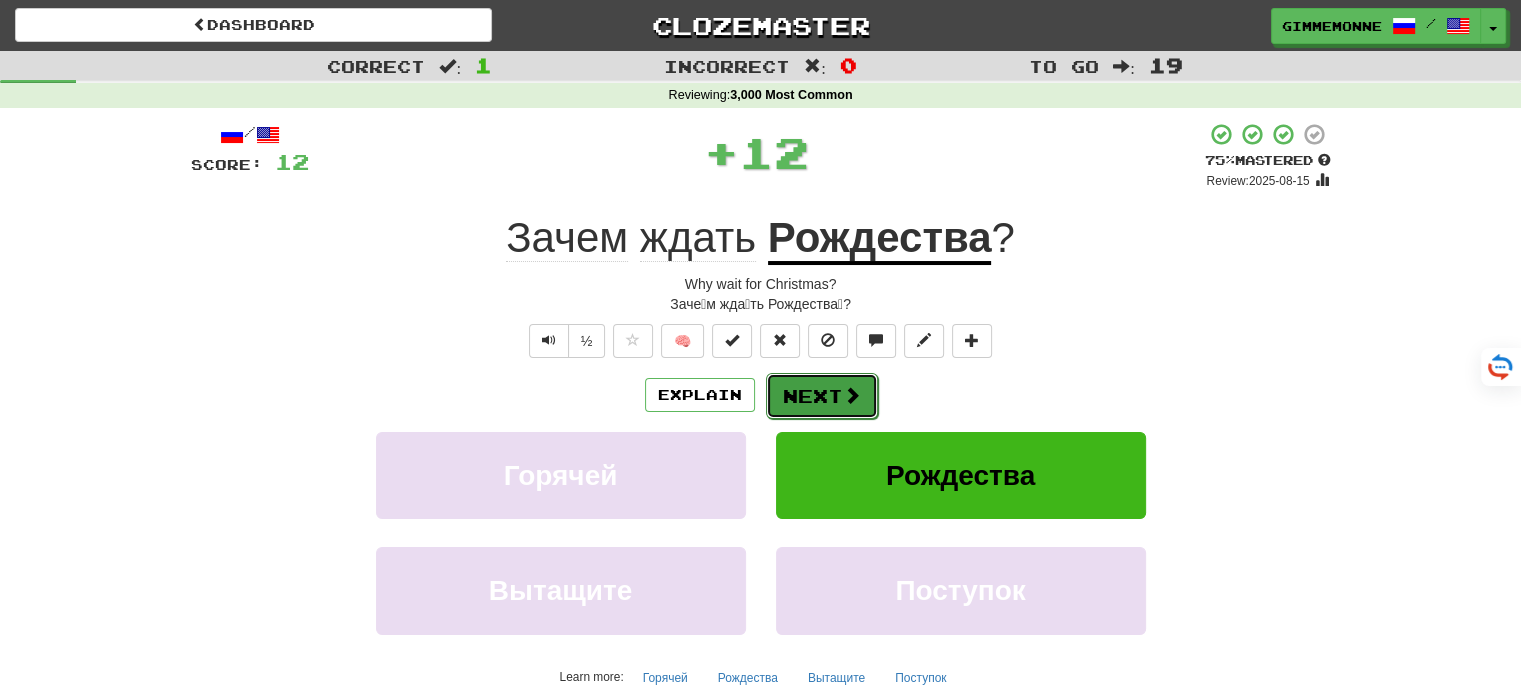 click on "Next" at bounding box center [822, 396] 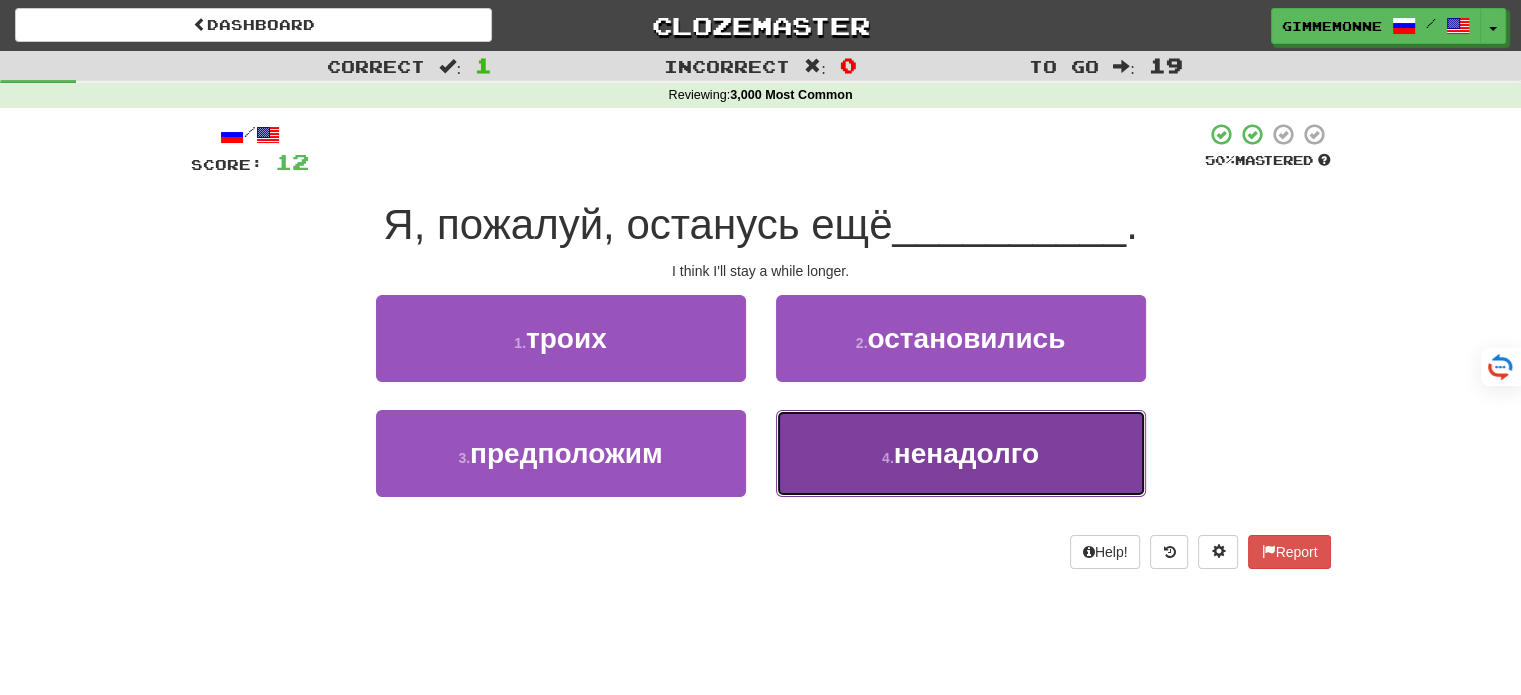 click on "4 .  ненадолго" at bounding box center [961, 453] 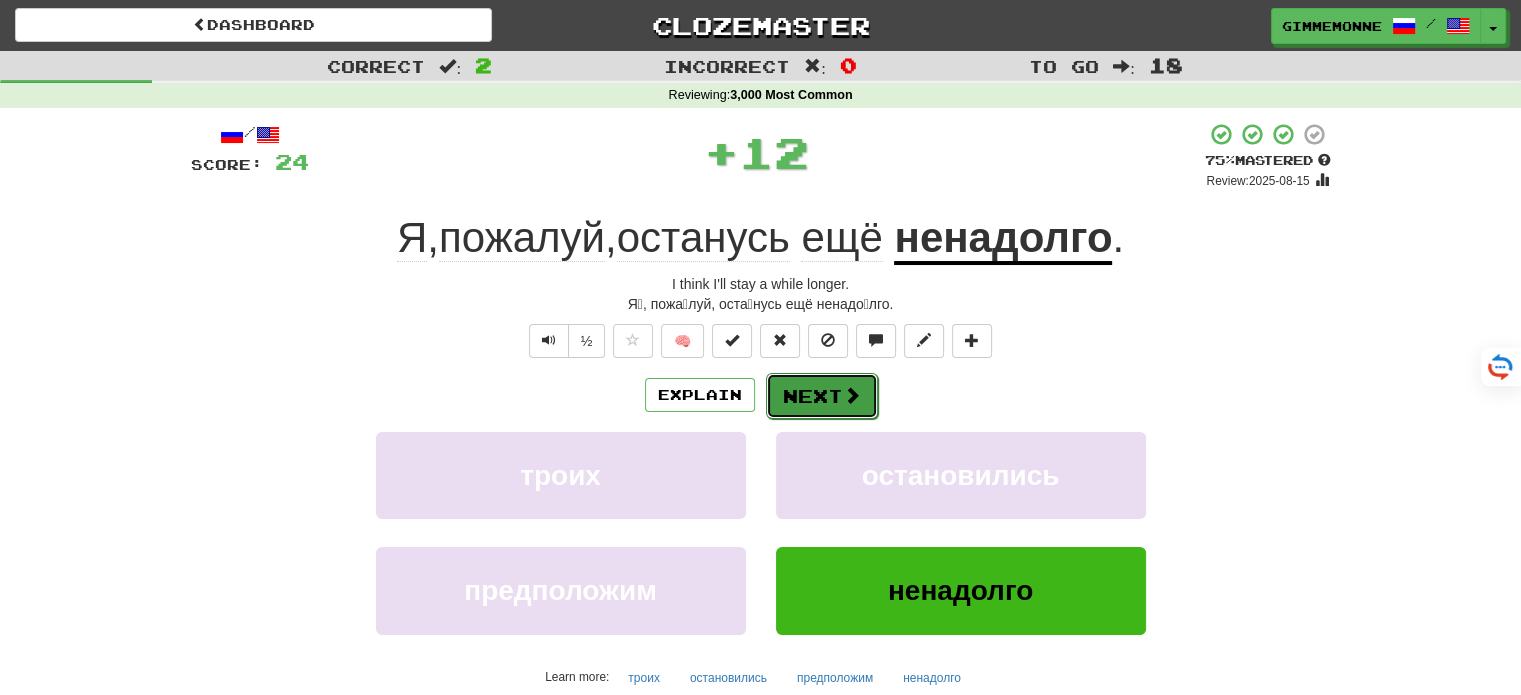 click on "Next" at bounding box center [822, 396] 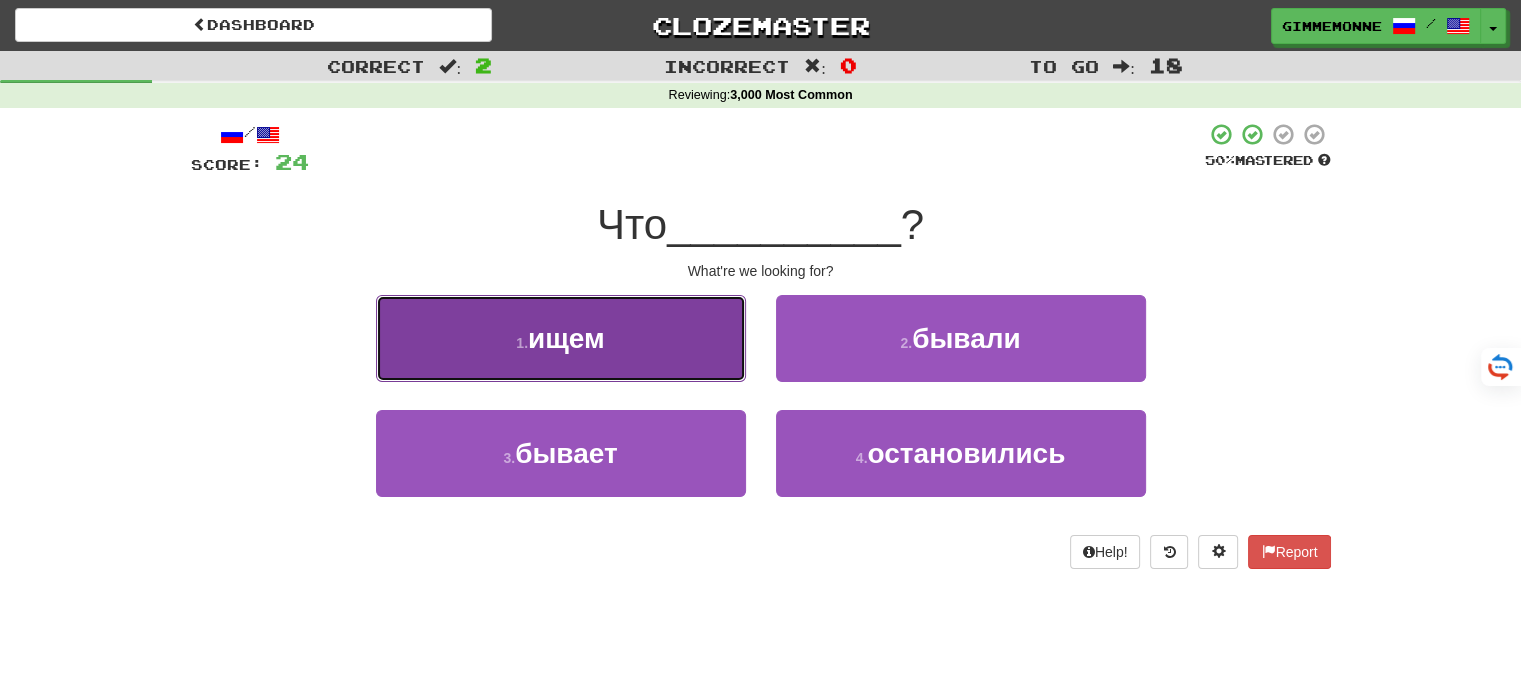click on "1 .  ищем" at bounding box center [561, 338] 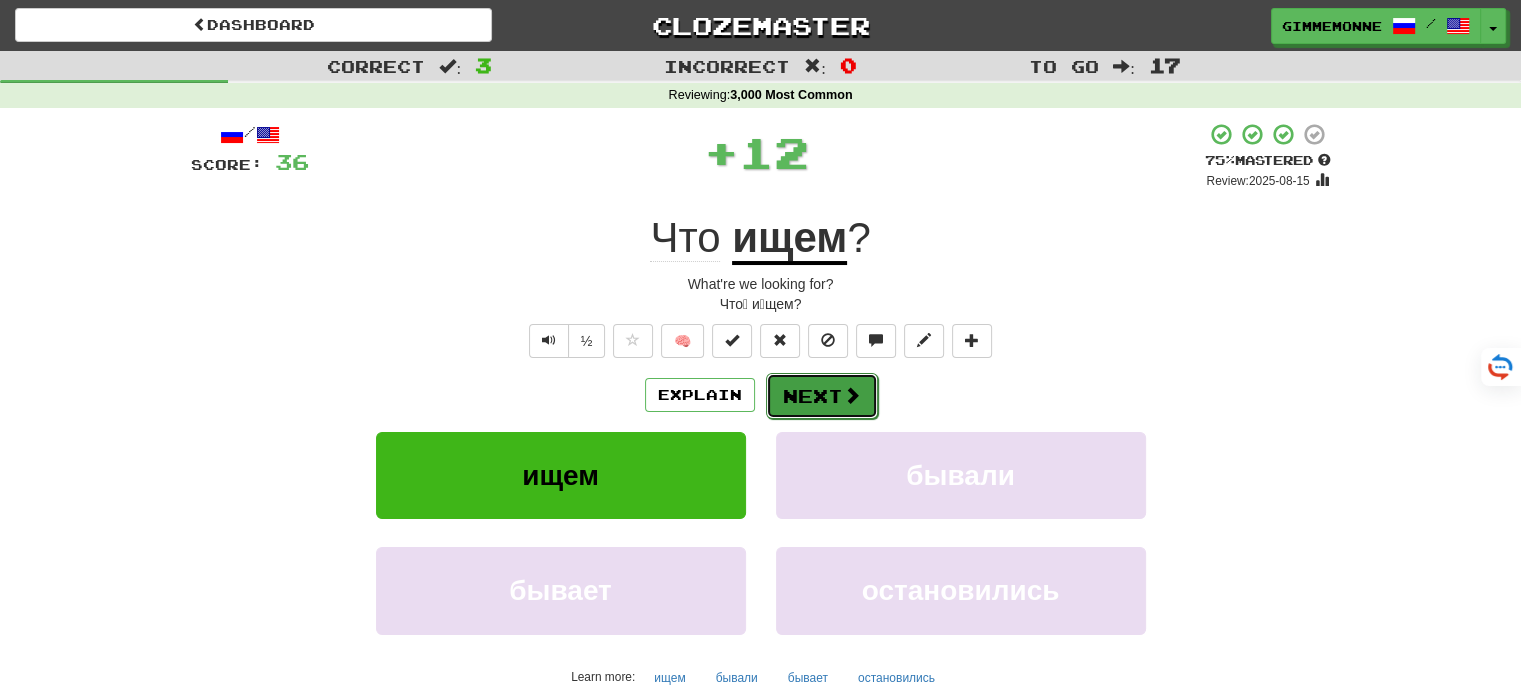 click on "Next" at bounding box center (822, 396) 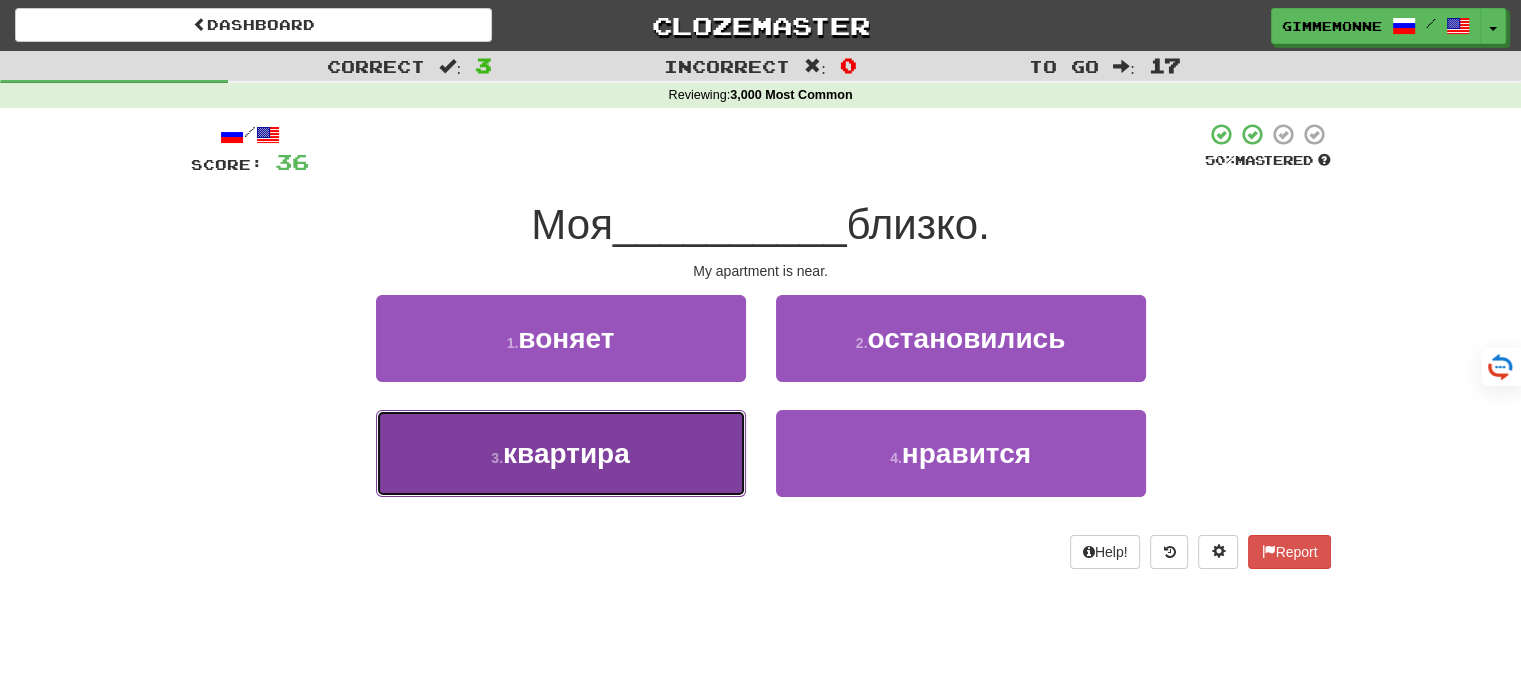 click on "3 .  квартира" at bounding box center [561, 453] 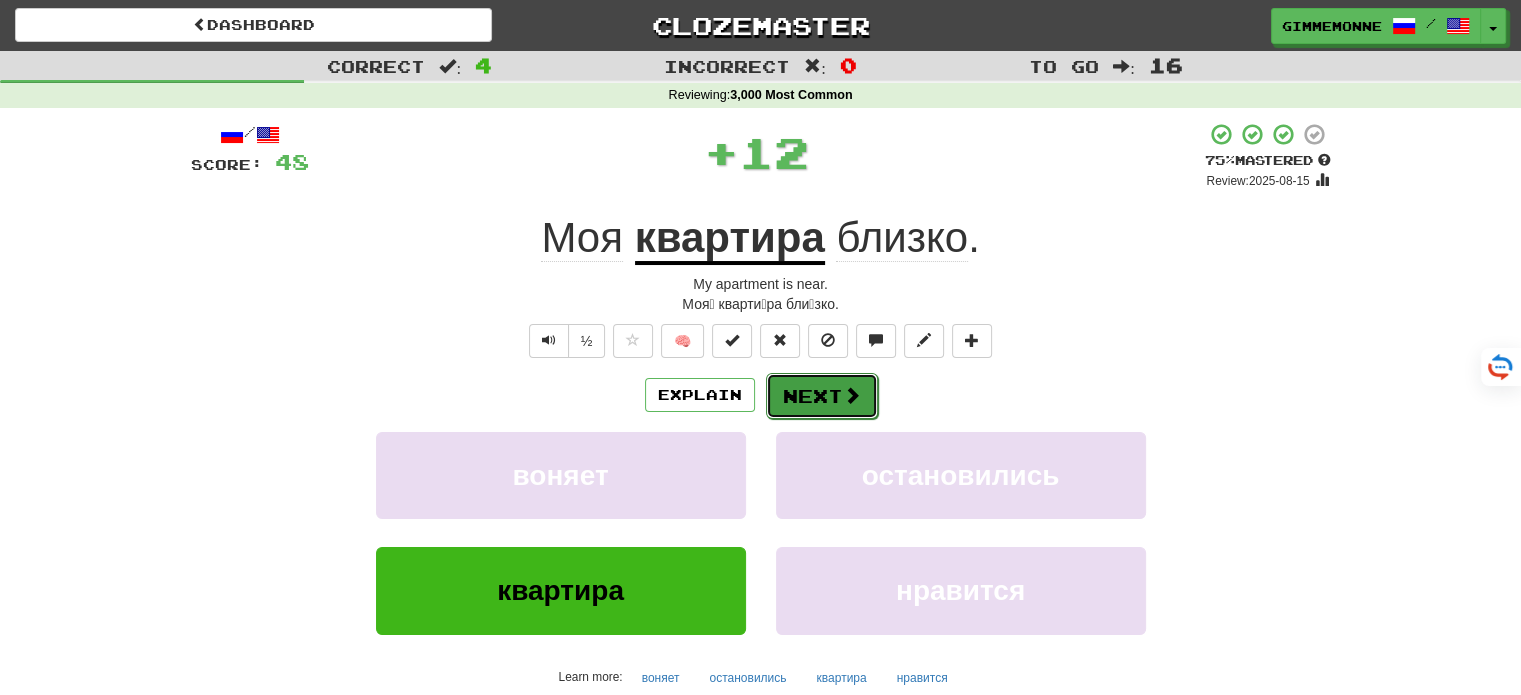 click on "Next" at bounding box center [822, 396] 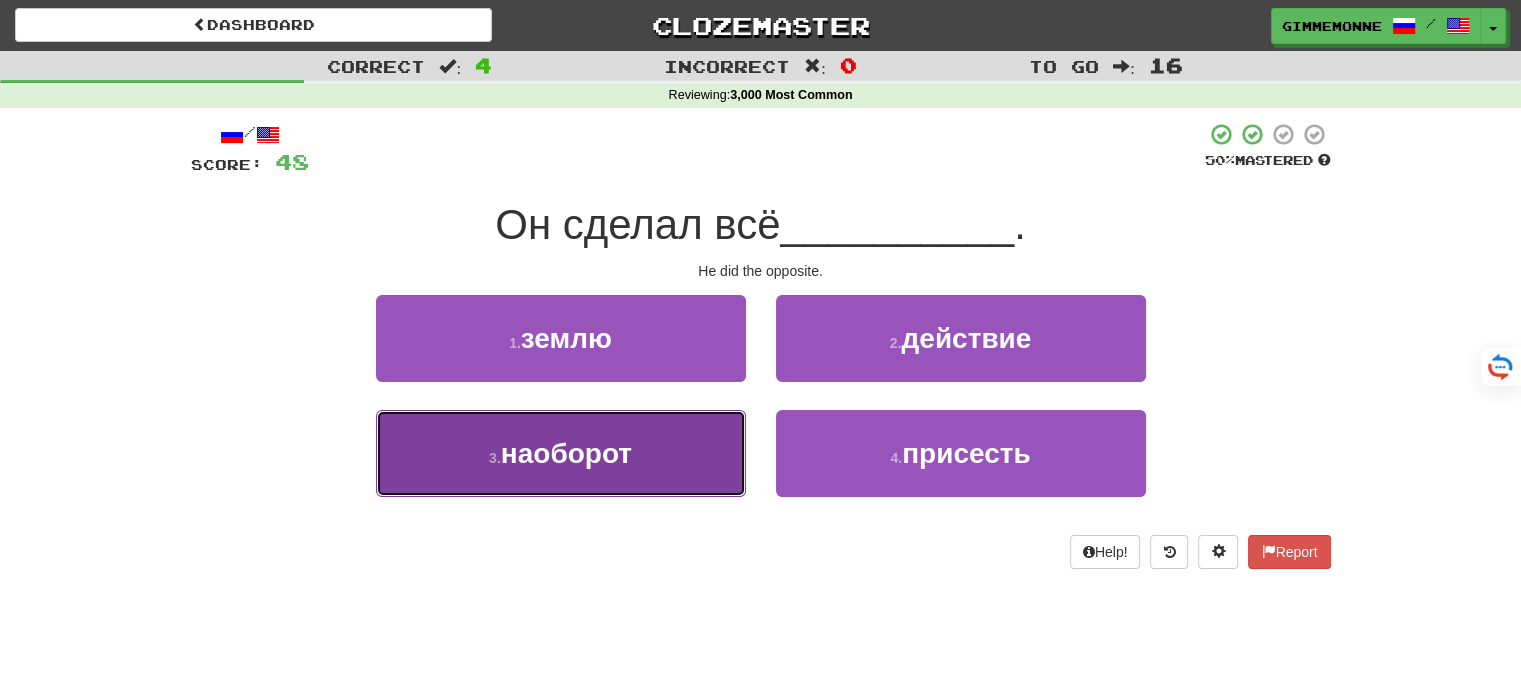 click on "3 .  наоборот" at bounding box center [561, 453] 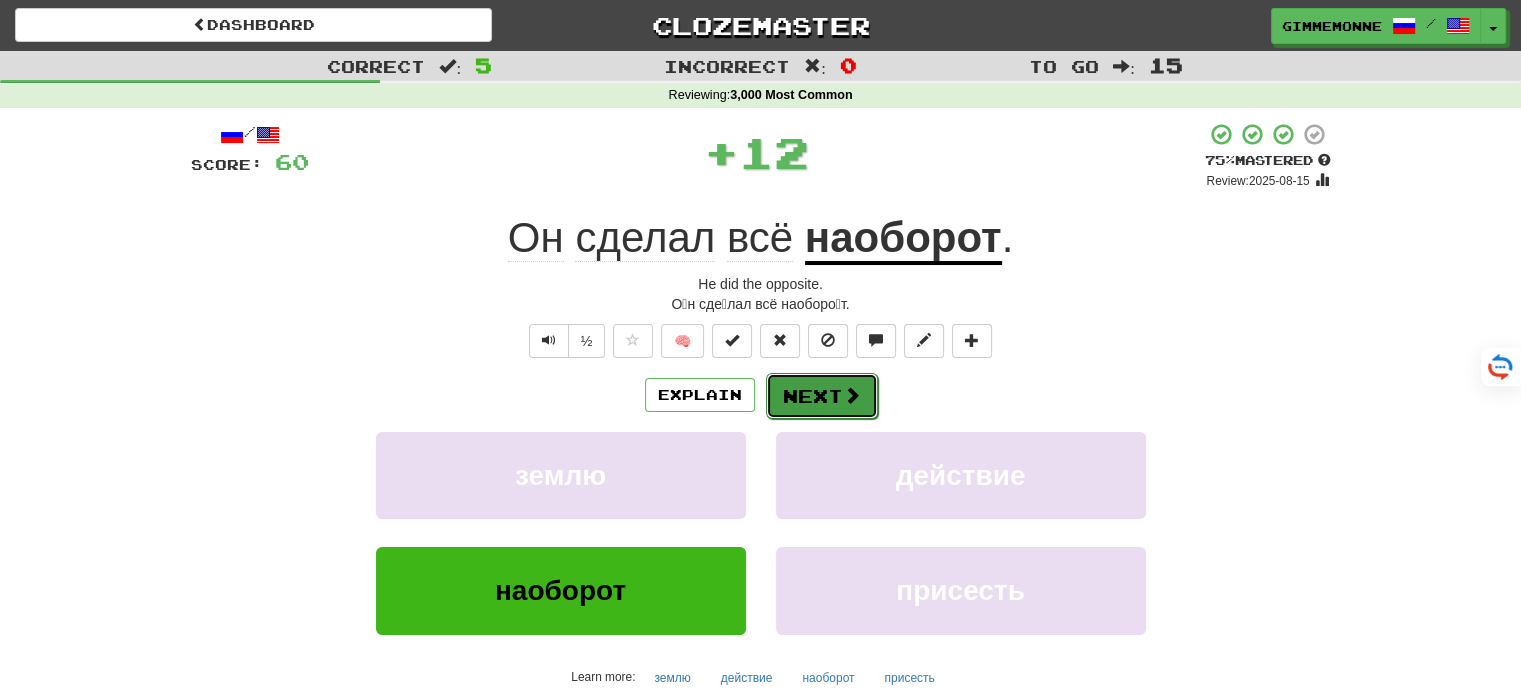 click on "Next" at bounding box center [822, 396] 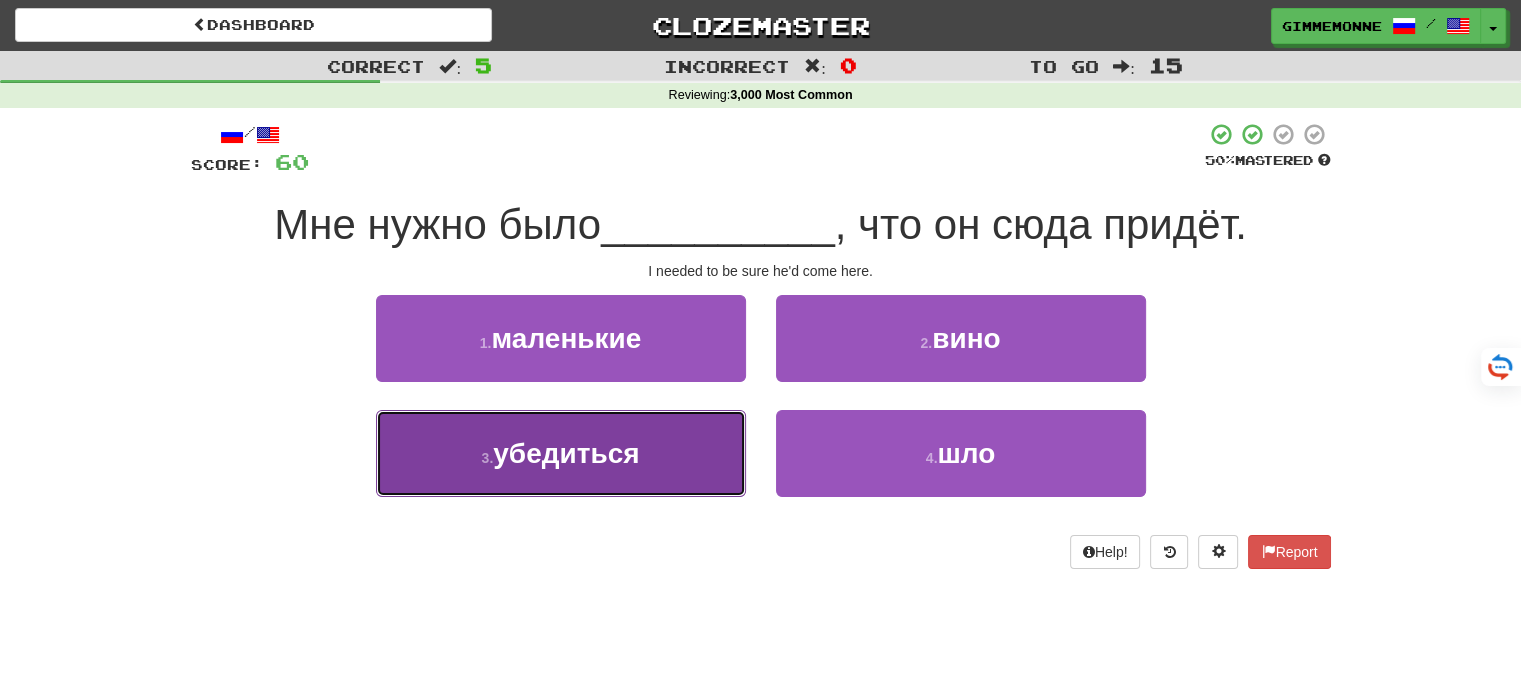 click on "убедиться" at bounding box center (566, 453) 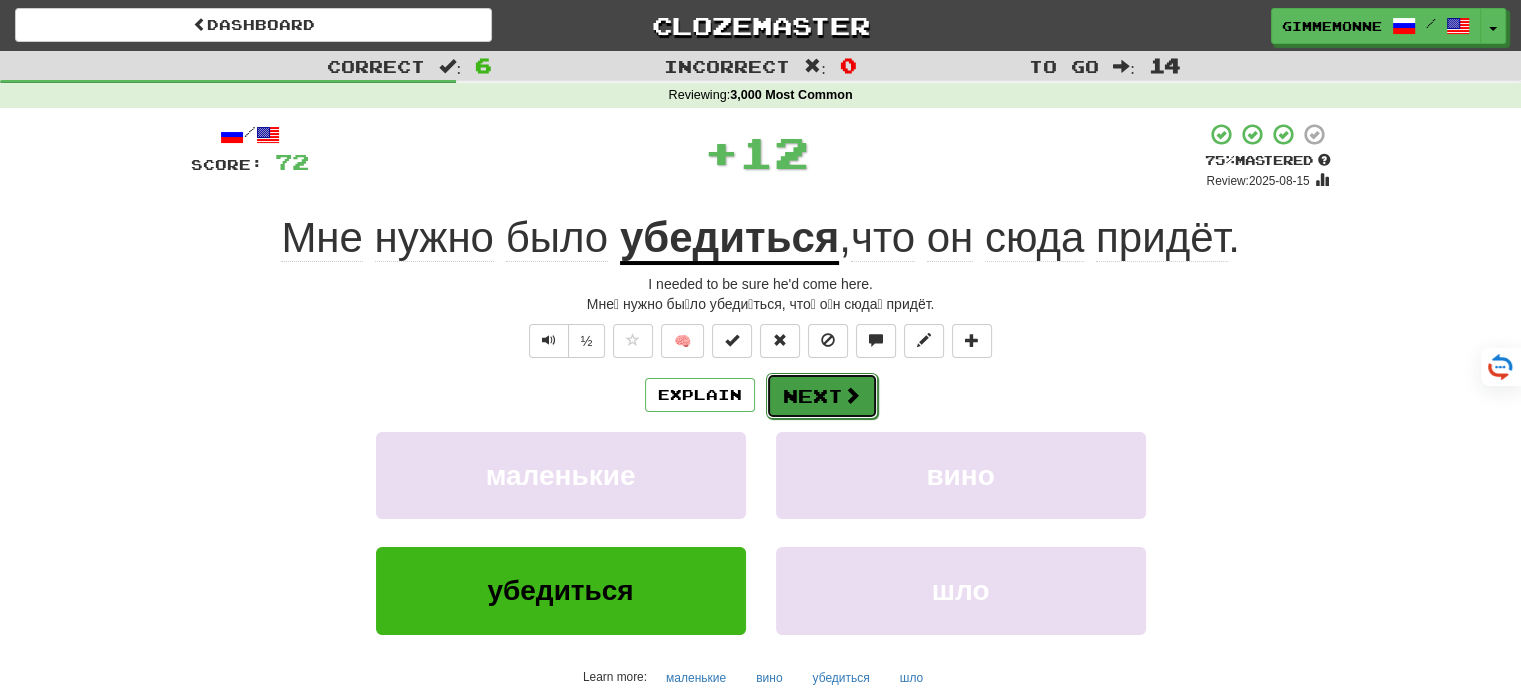 click on "Next" at bounding box center (822, 396) 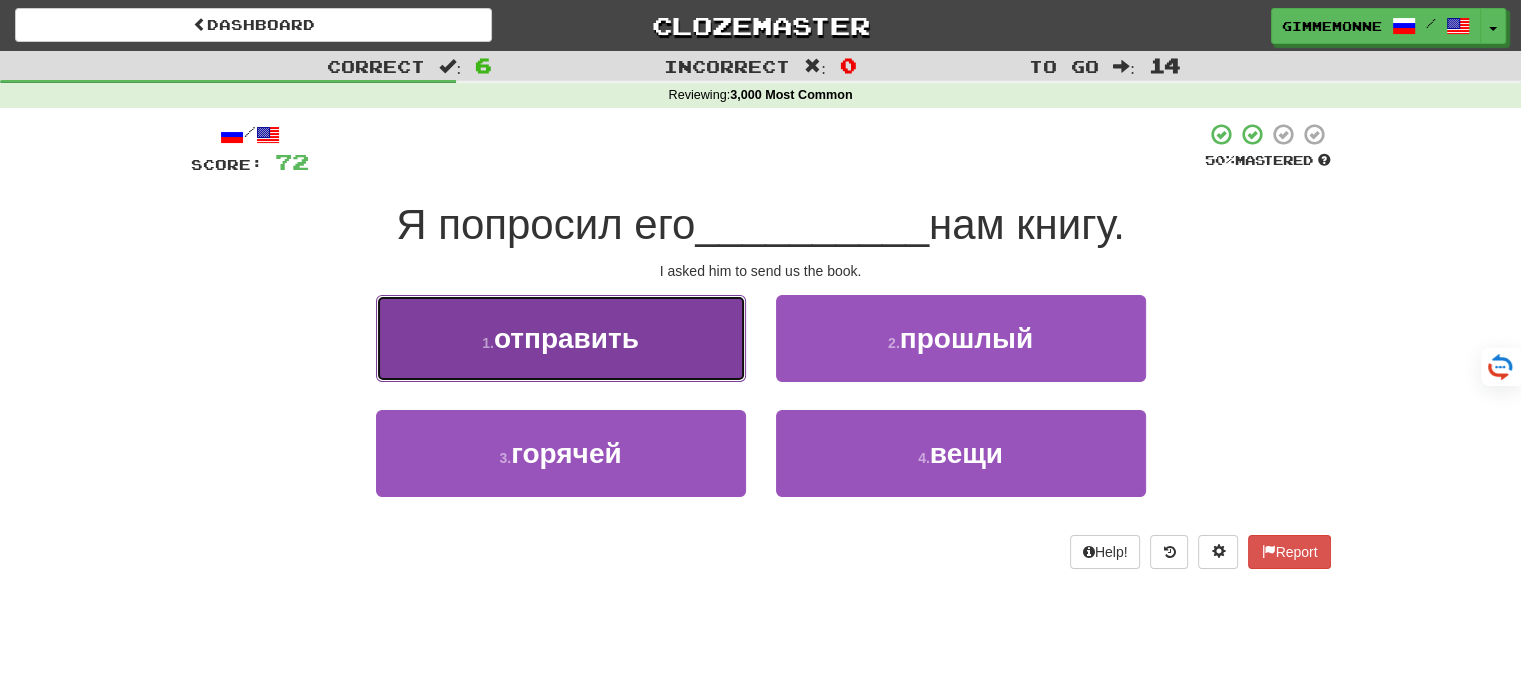 click on "отправить" at bounding box center [561, 338] 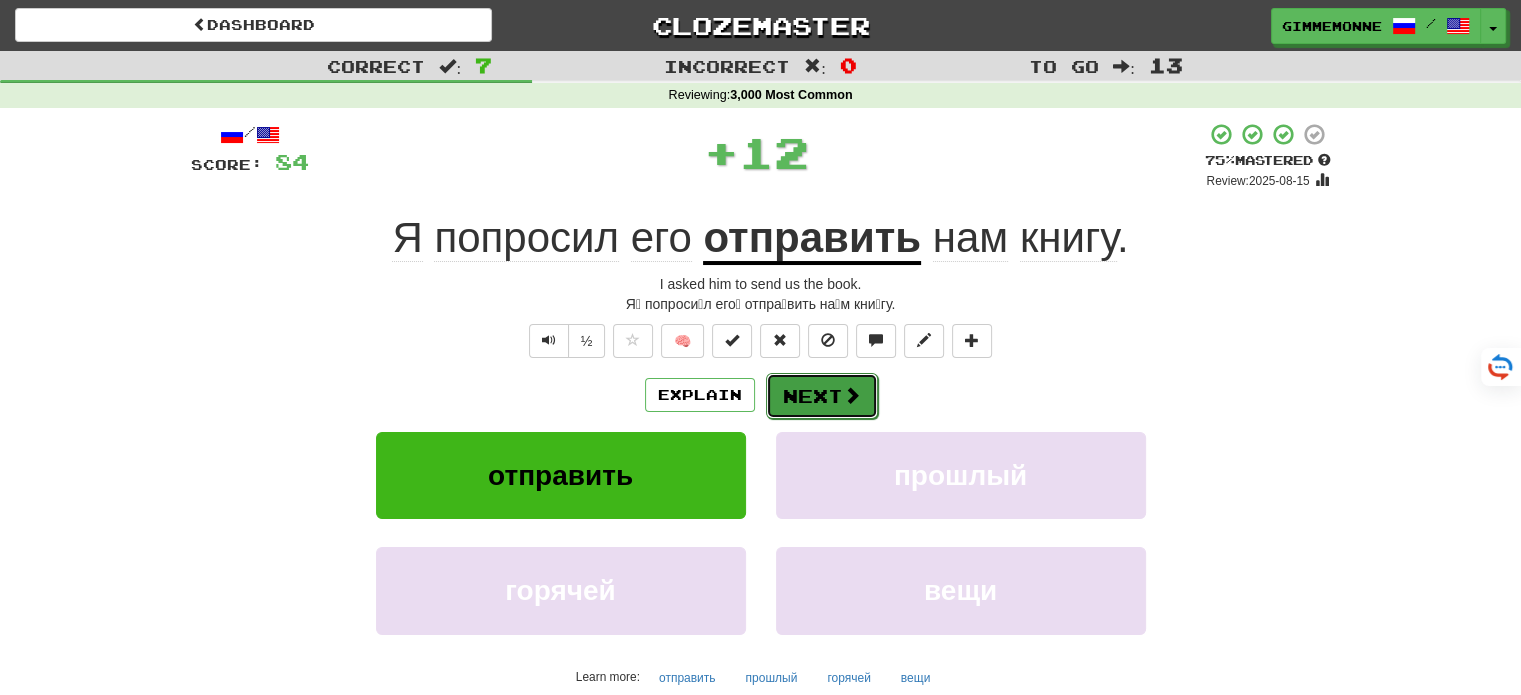 click on "Next" at bounding box center (822, 396) 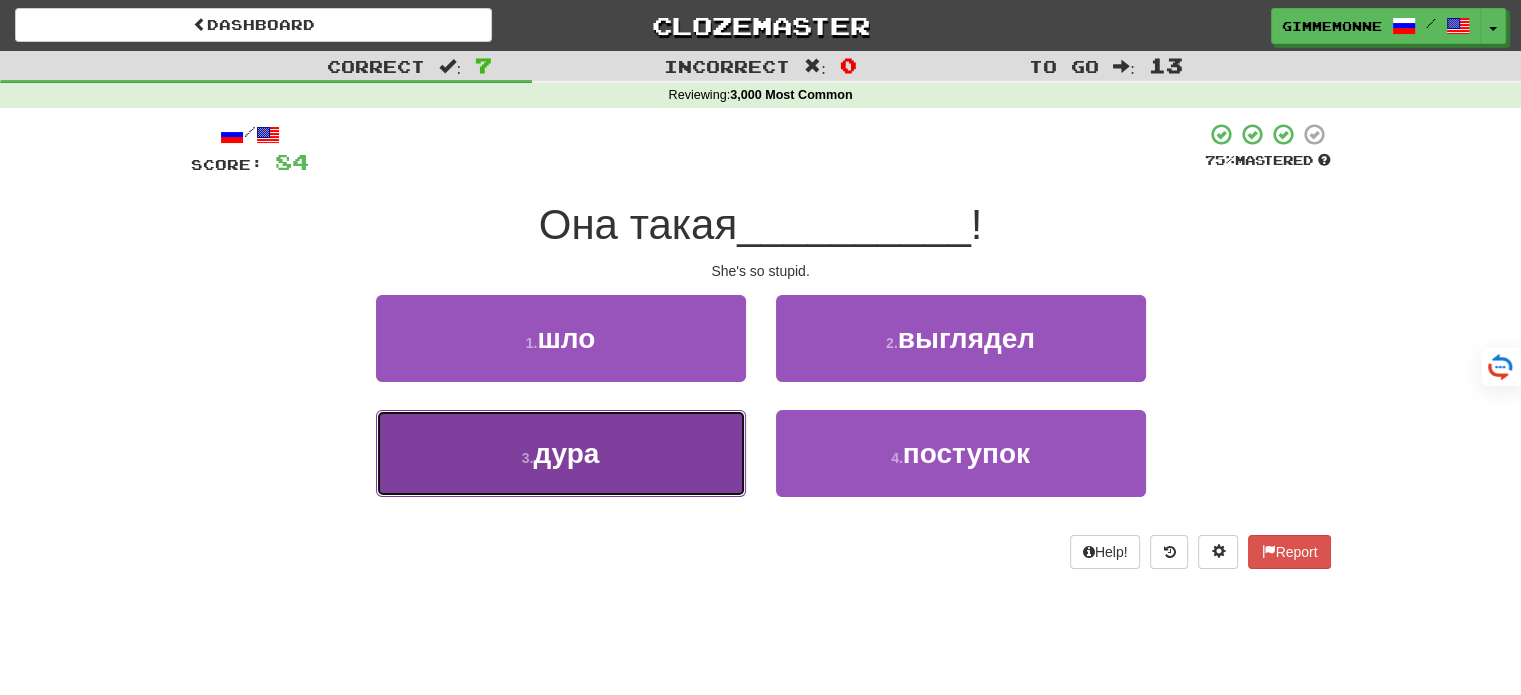 click on "3 .  дура" at bounding box center (561, 453) 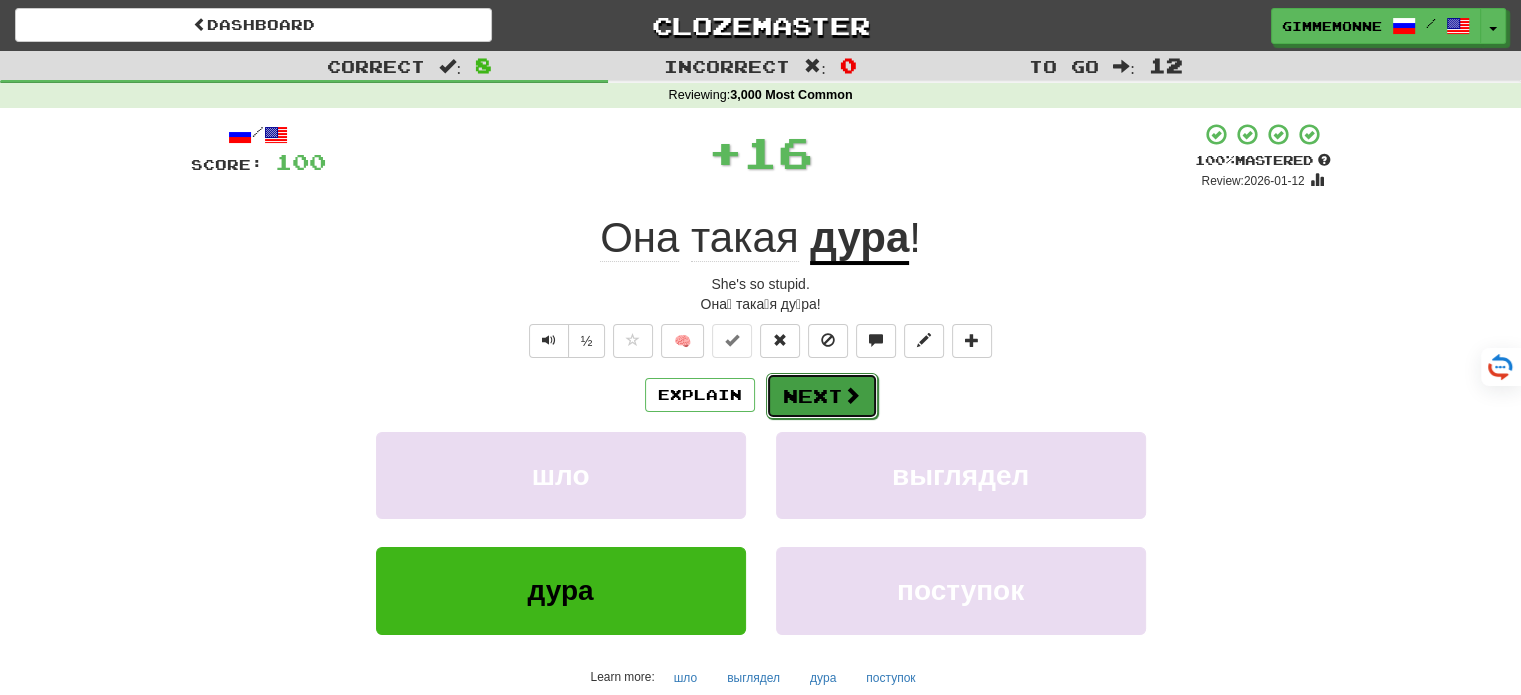 click on "Next" at bounding box center (822, 396) 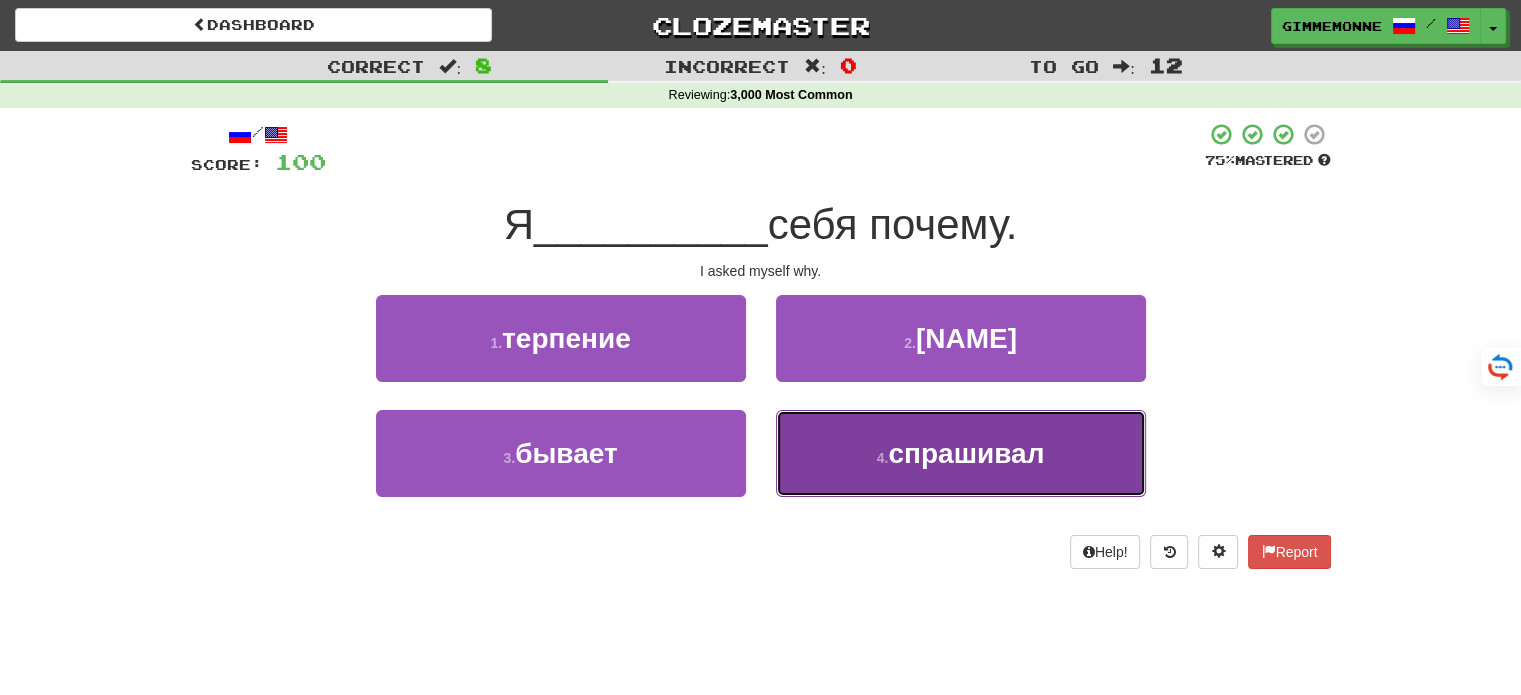 click on "4 .  спрашивал" at bounding box center [961, 453] 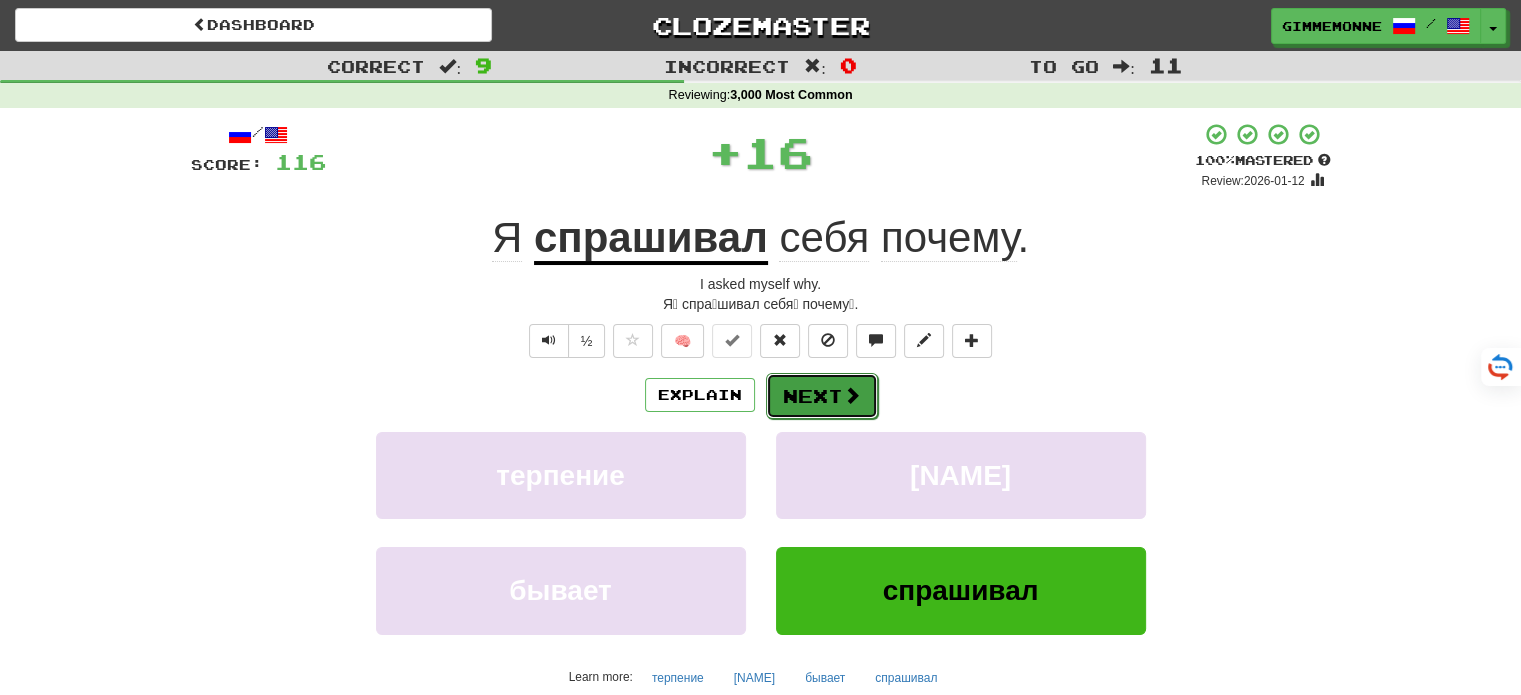 click on "Next" at bounding box center (822, 396) 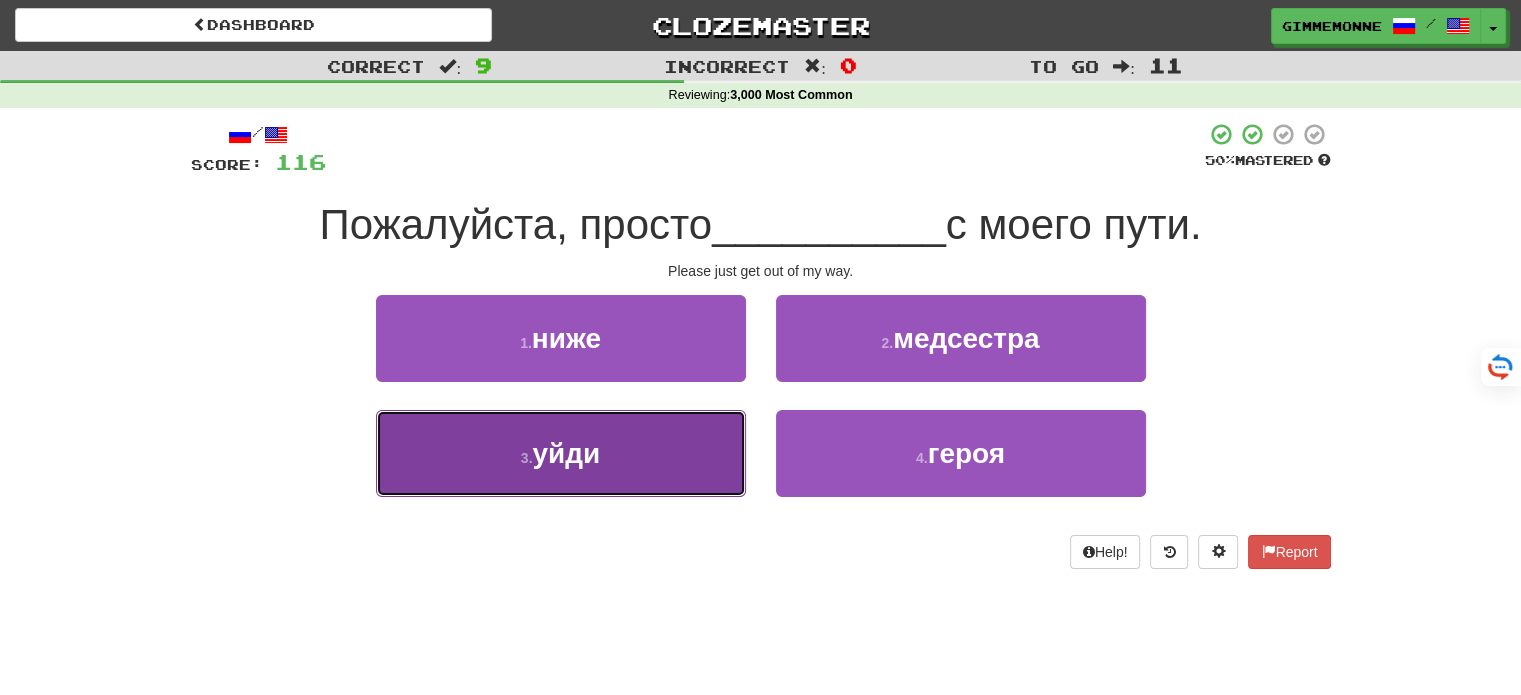 click on "3 .  уйди" at bounding box center (561, 453) 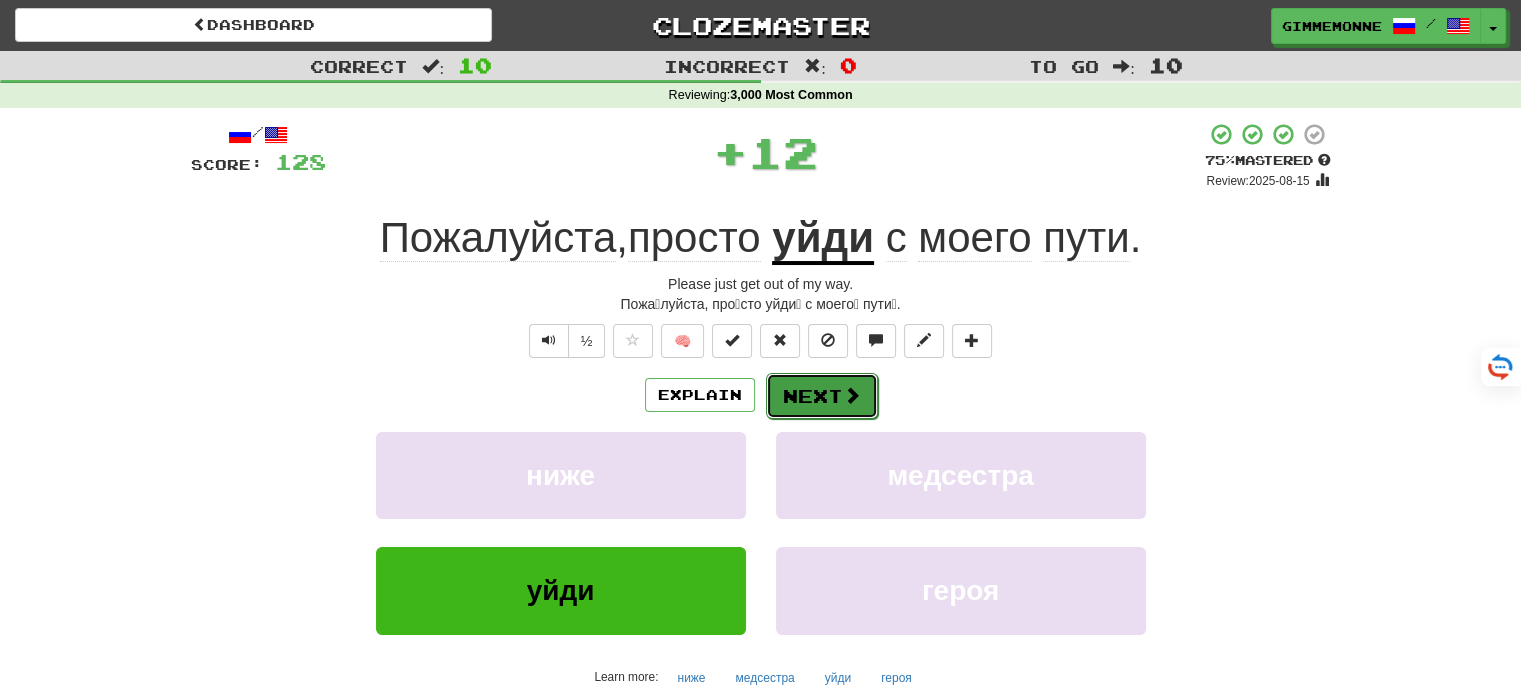 click on "Next" at bounding box center (822, 396) 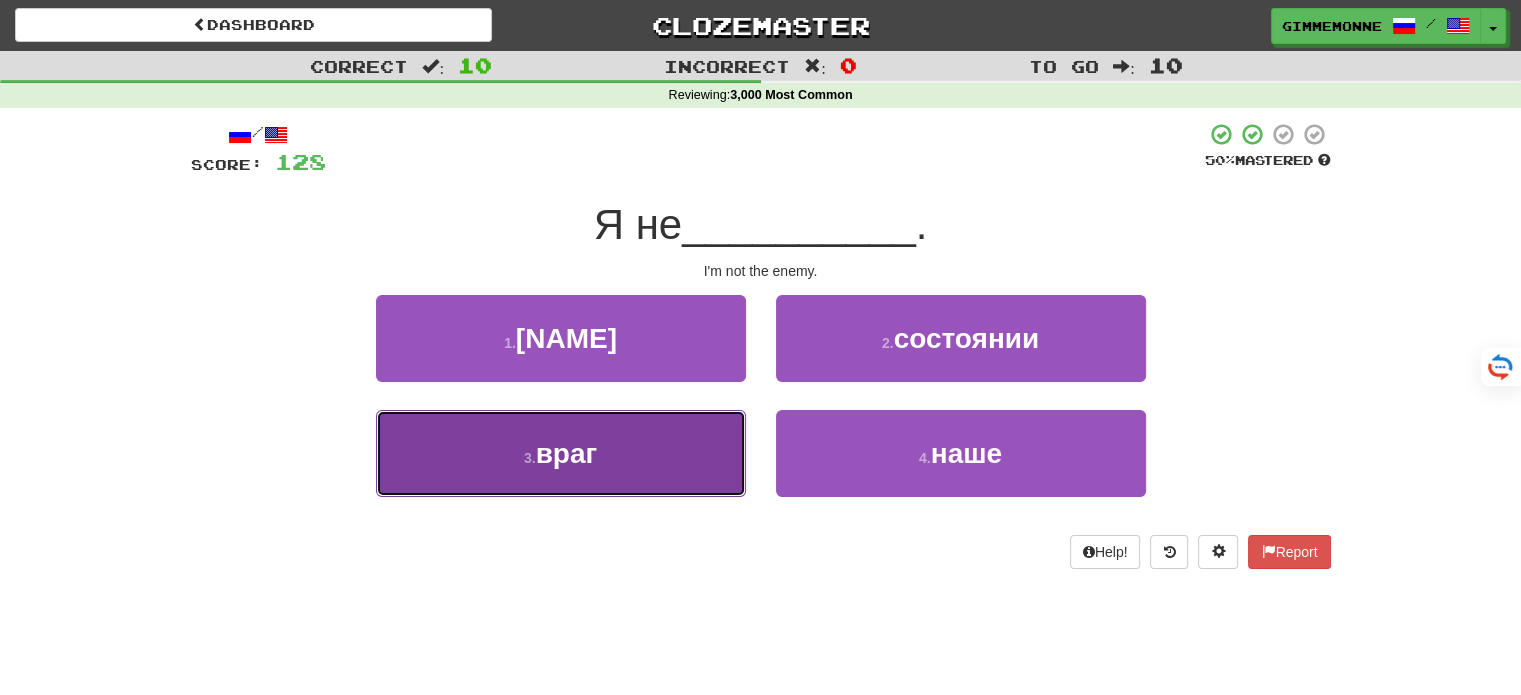 click on "3 .  враг" at bounding box center [561, 453] 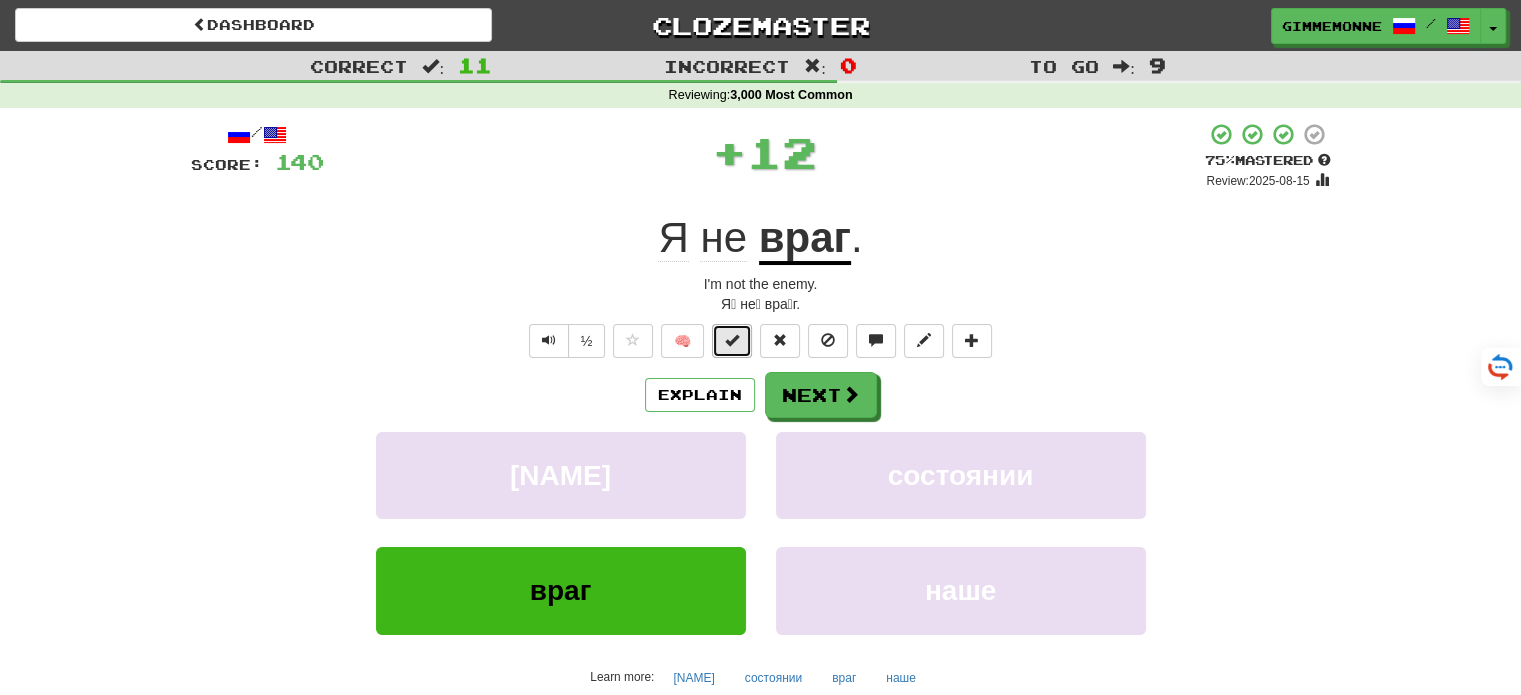click at bounding box center [732, 341] 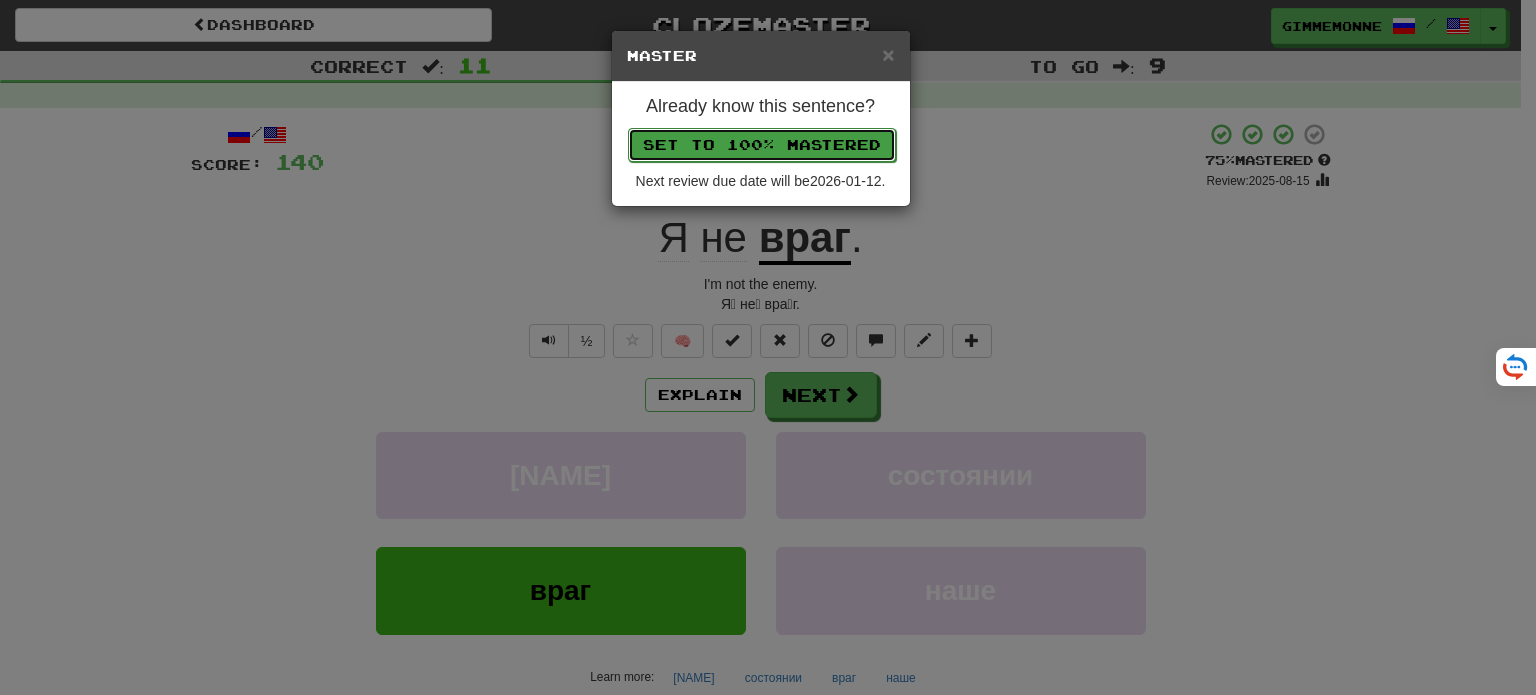click on "Set to 100% Mastered" at bounding box center (762, 145) 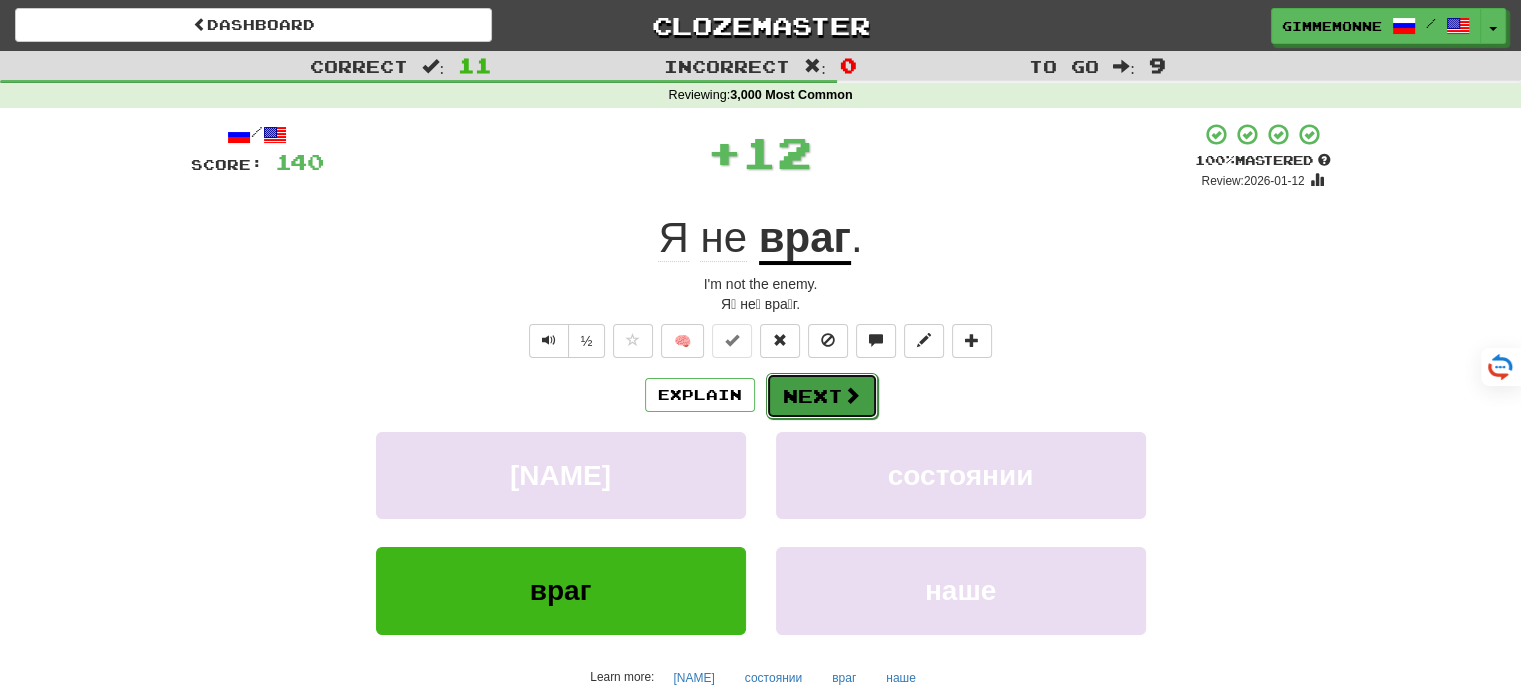 click on "Next" at bounding box center (822, 396) 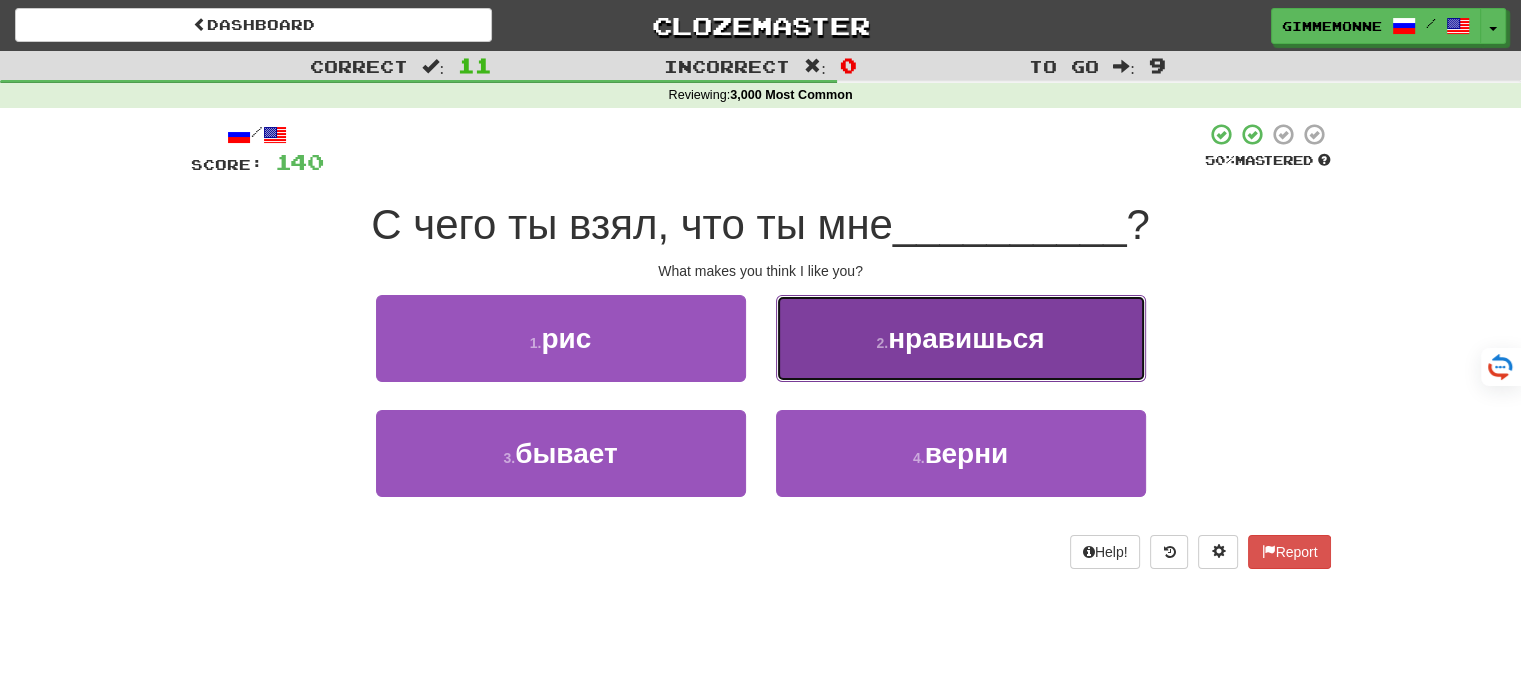 click on "2 .  нравишься" at bounding box center [961, 338] 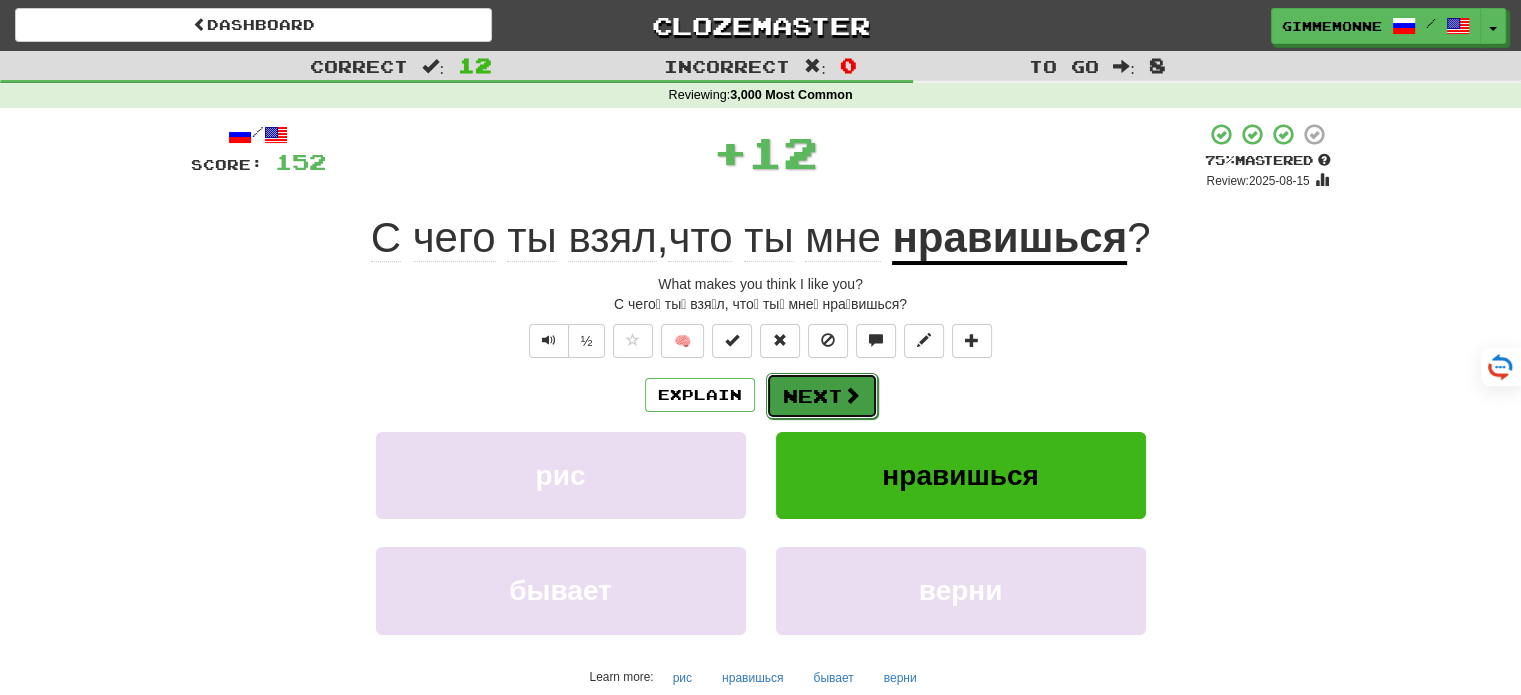click on "Next" at bounding box center [822, 396] 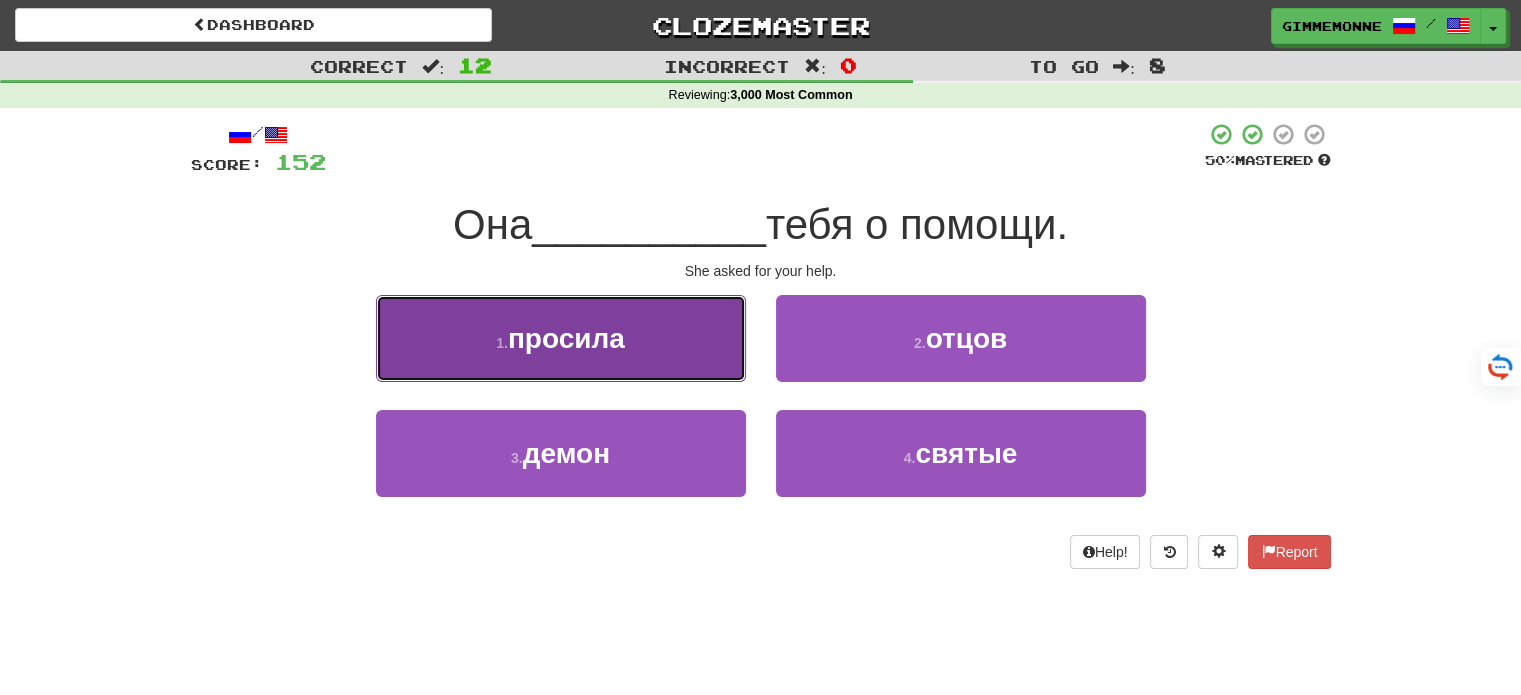 click on "1 .  просила" at bounding box center [561, 338] 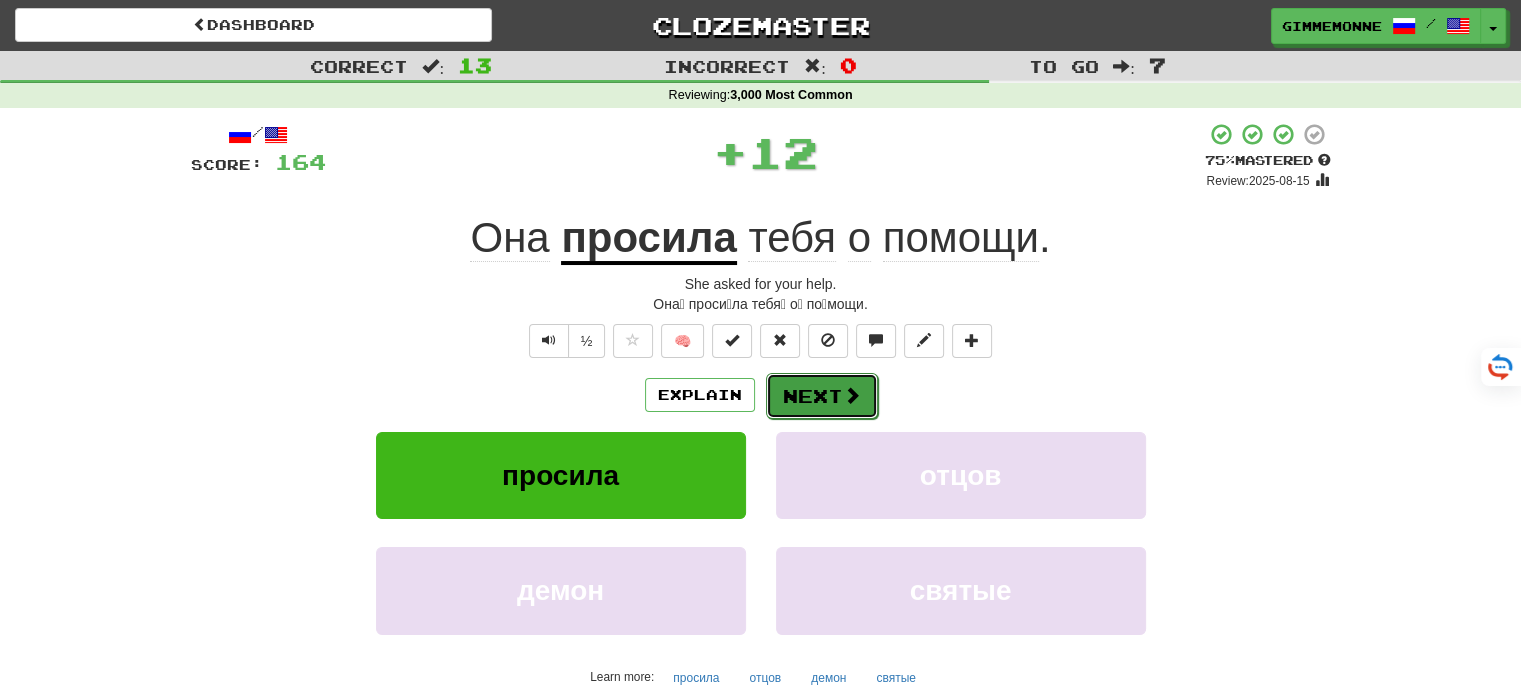 click on "Next" at bounding box center (822, 396) 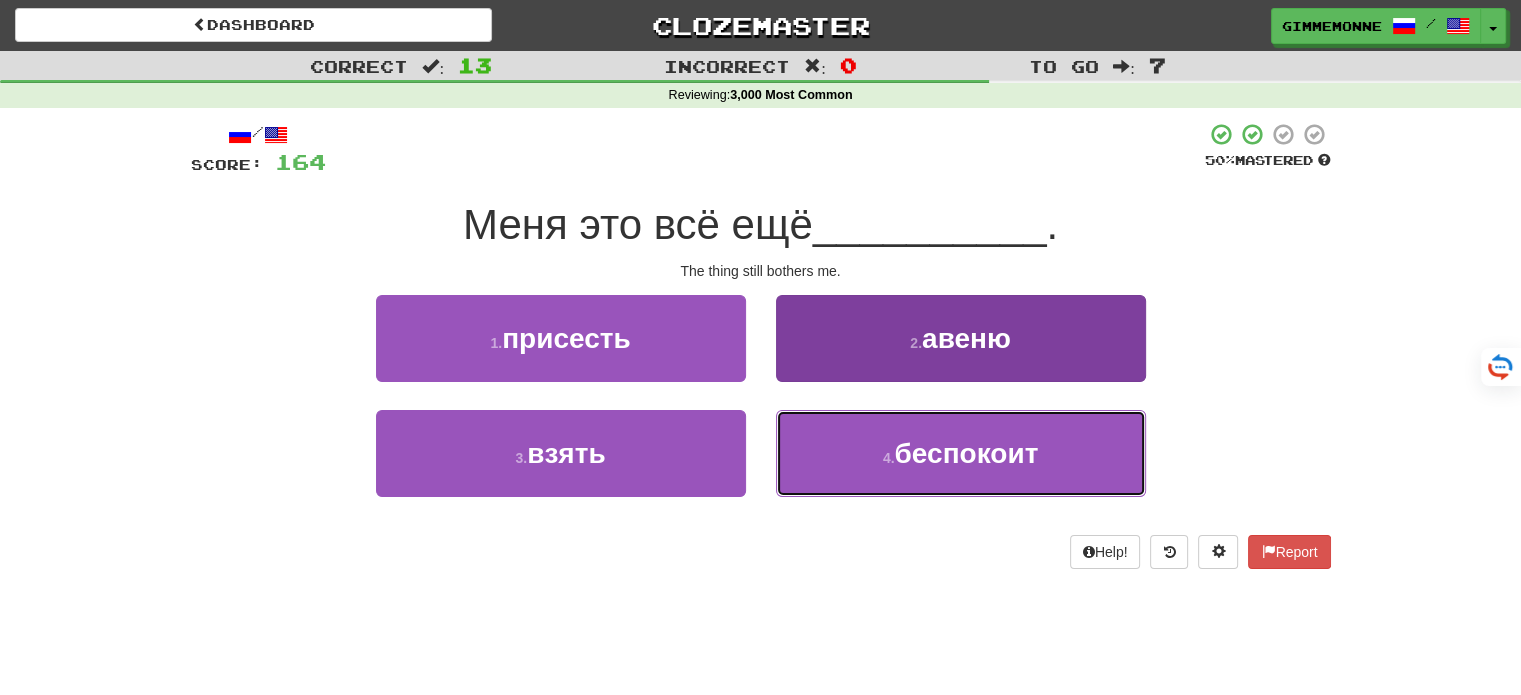 click on "4 .  беспокоит" at bounding box center (961, 453) 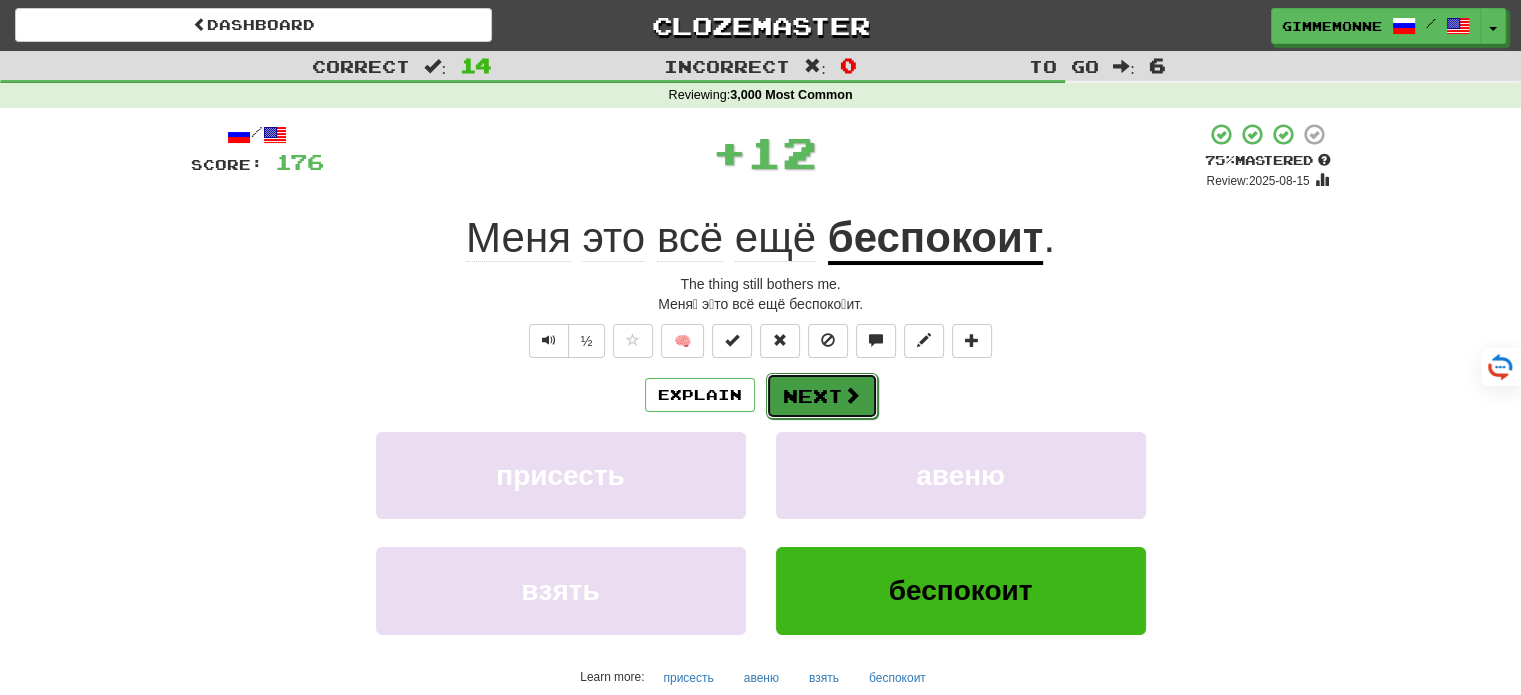click on "Next" at bounding box center [822, 396] 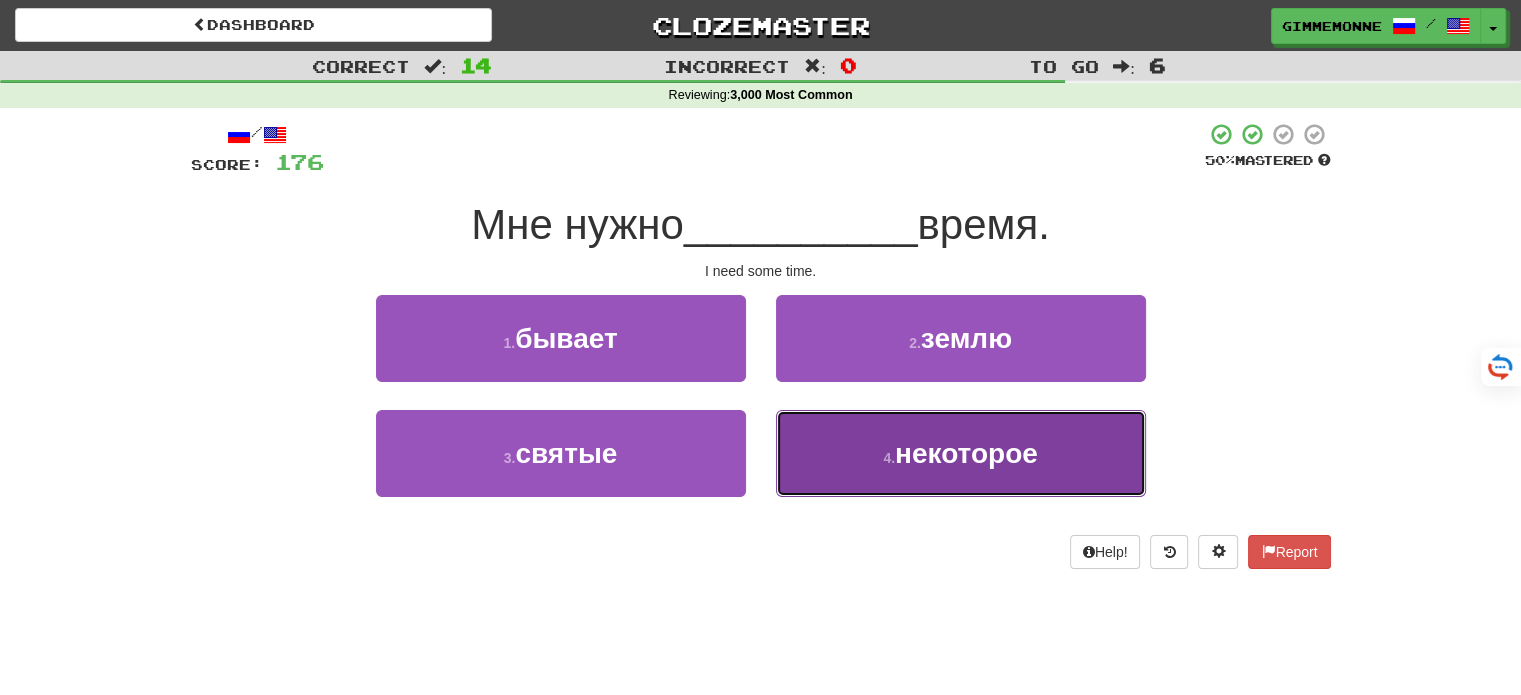 click on "4 .  некоторое" at bounding box center (961, 453) 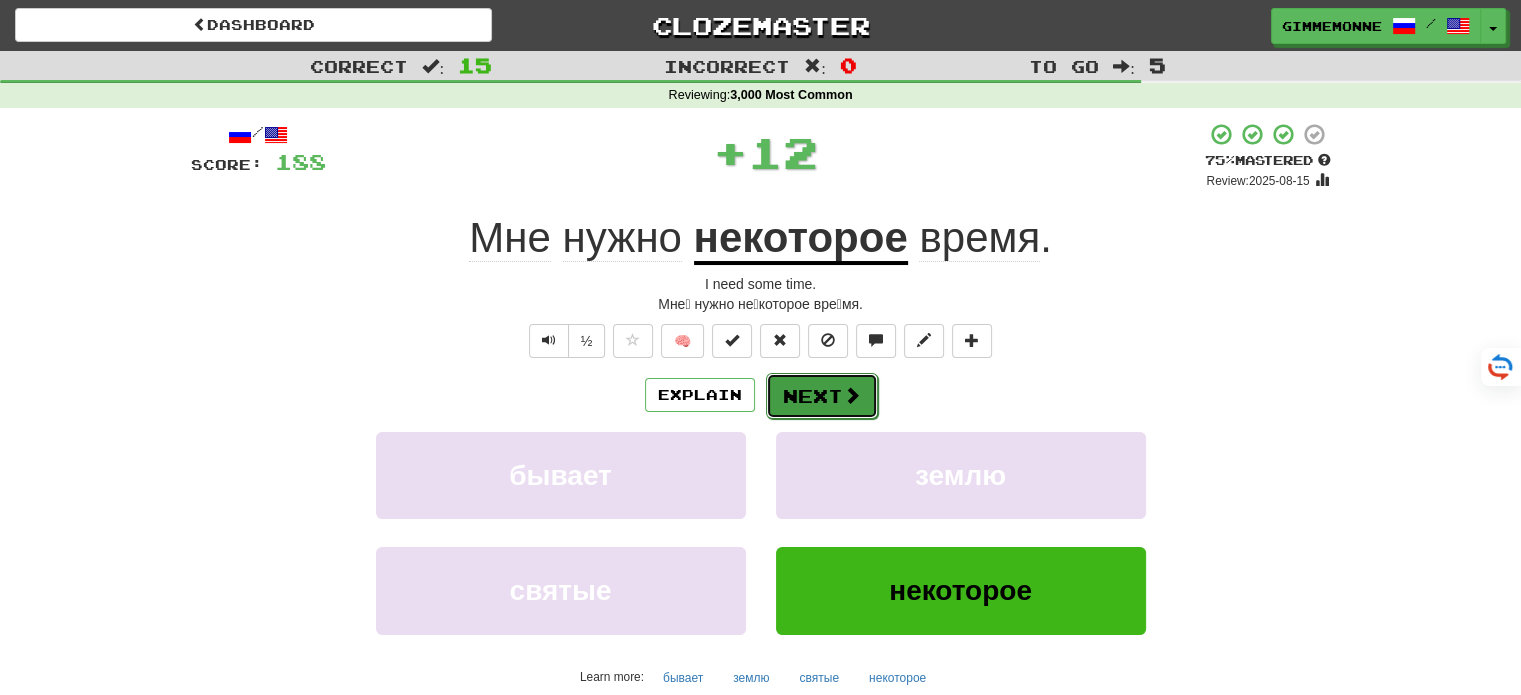 click on "Next" at bounding box center [822, 396] 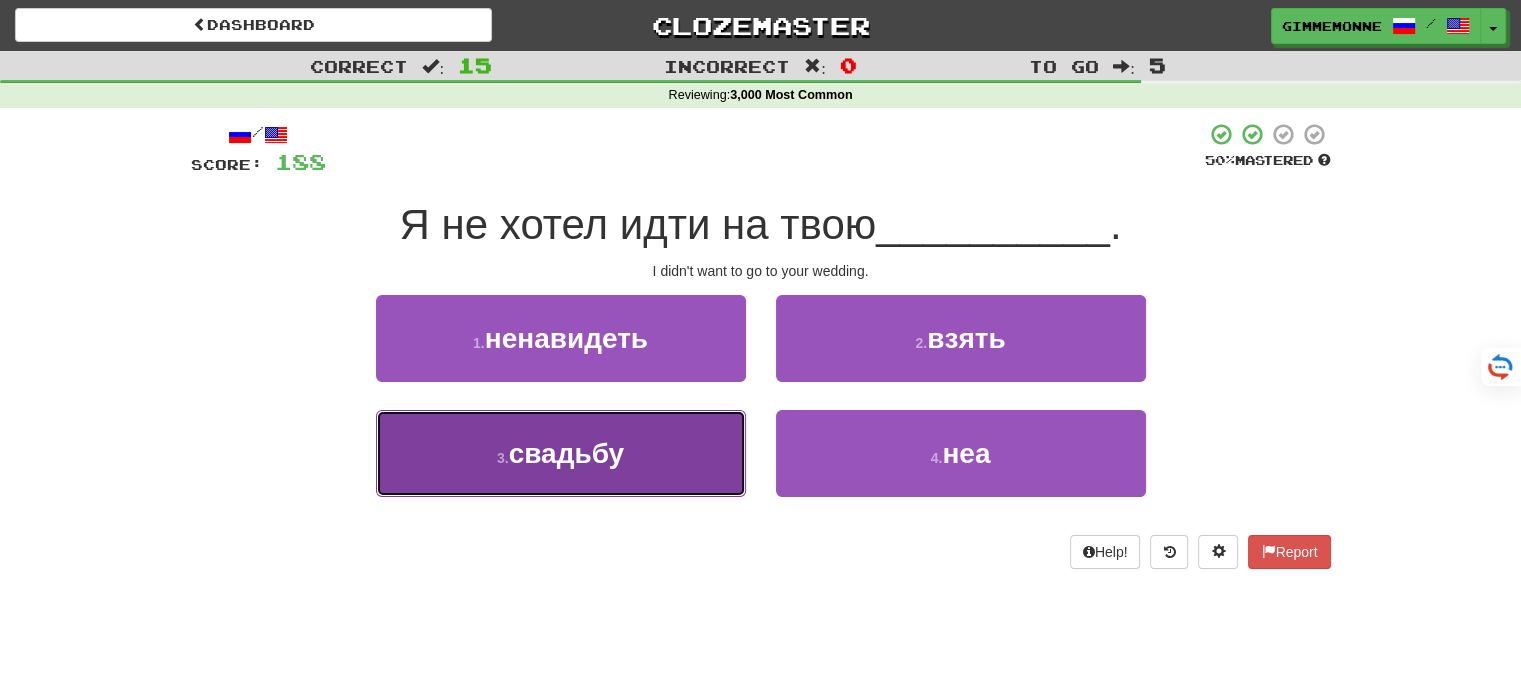 click on "свадьбу" at bounding box center (561, 453) 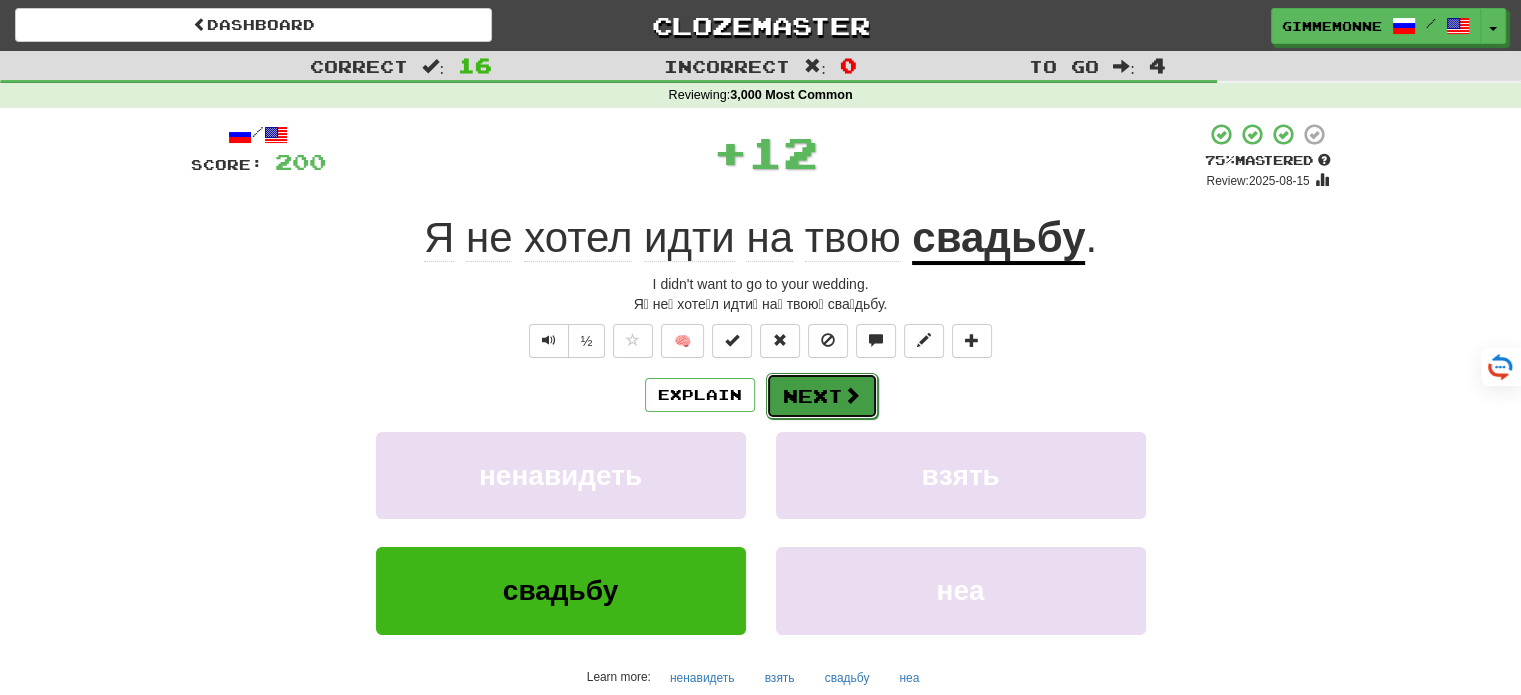 click on "Next" at bounding box center [822, 396] 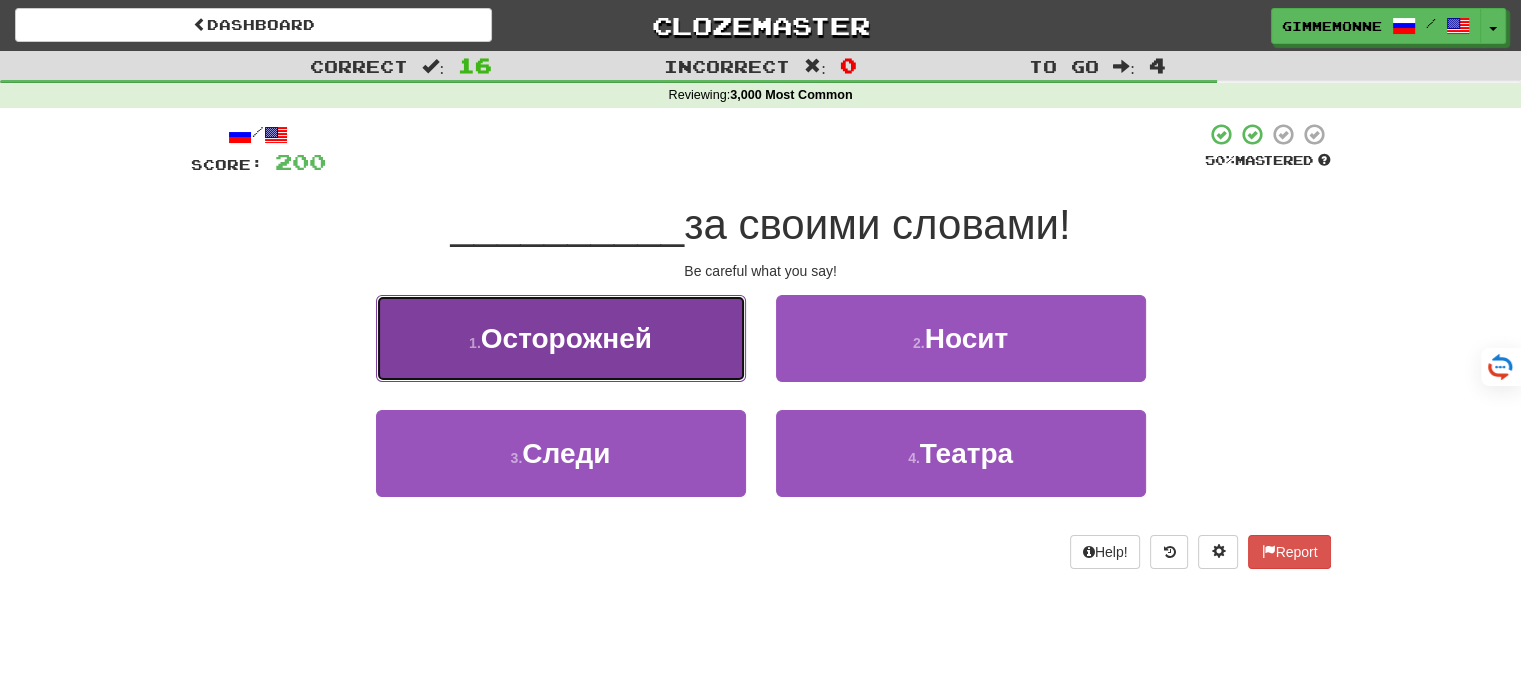 click on "1 .  Осторожней" at bounding box center (561, 338) 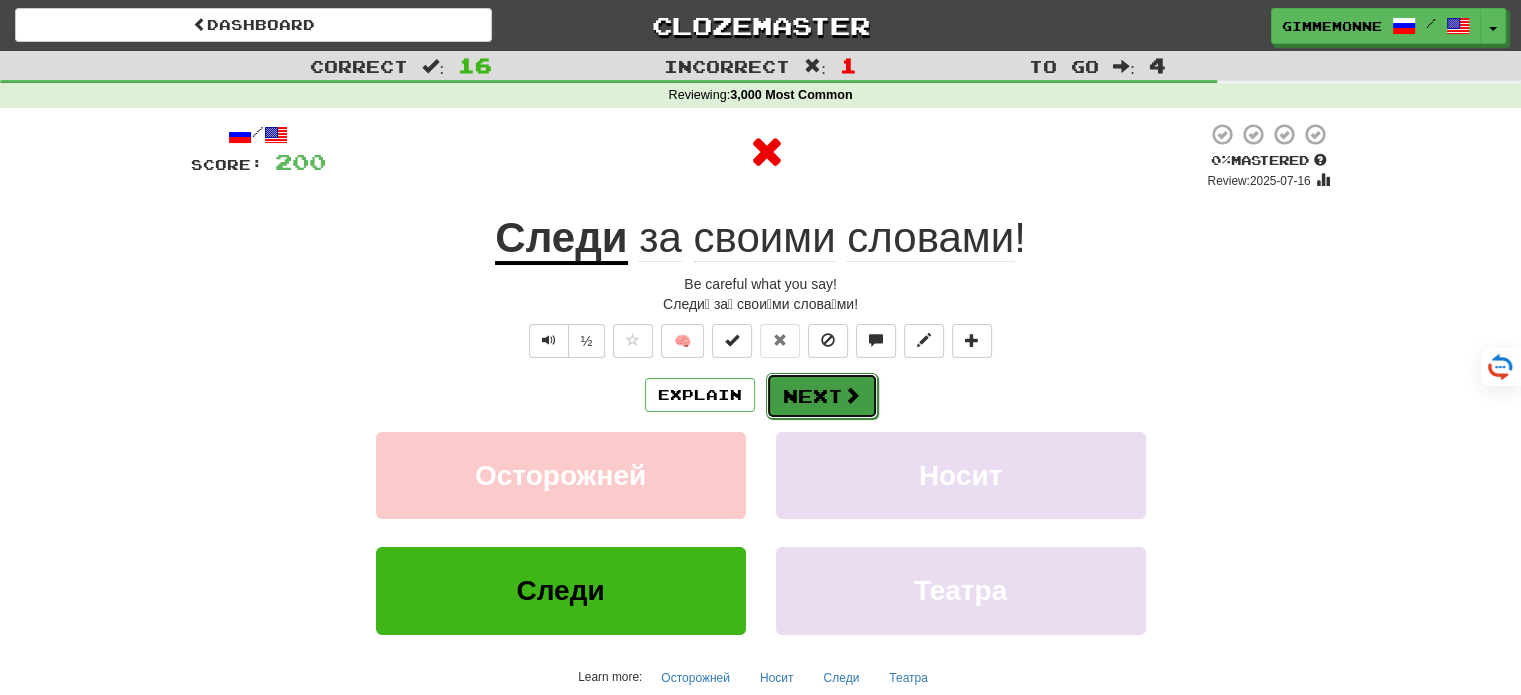 click on "Next" at bounding box center [822, 396] 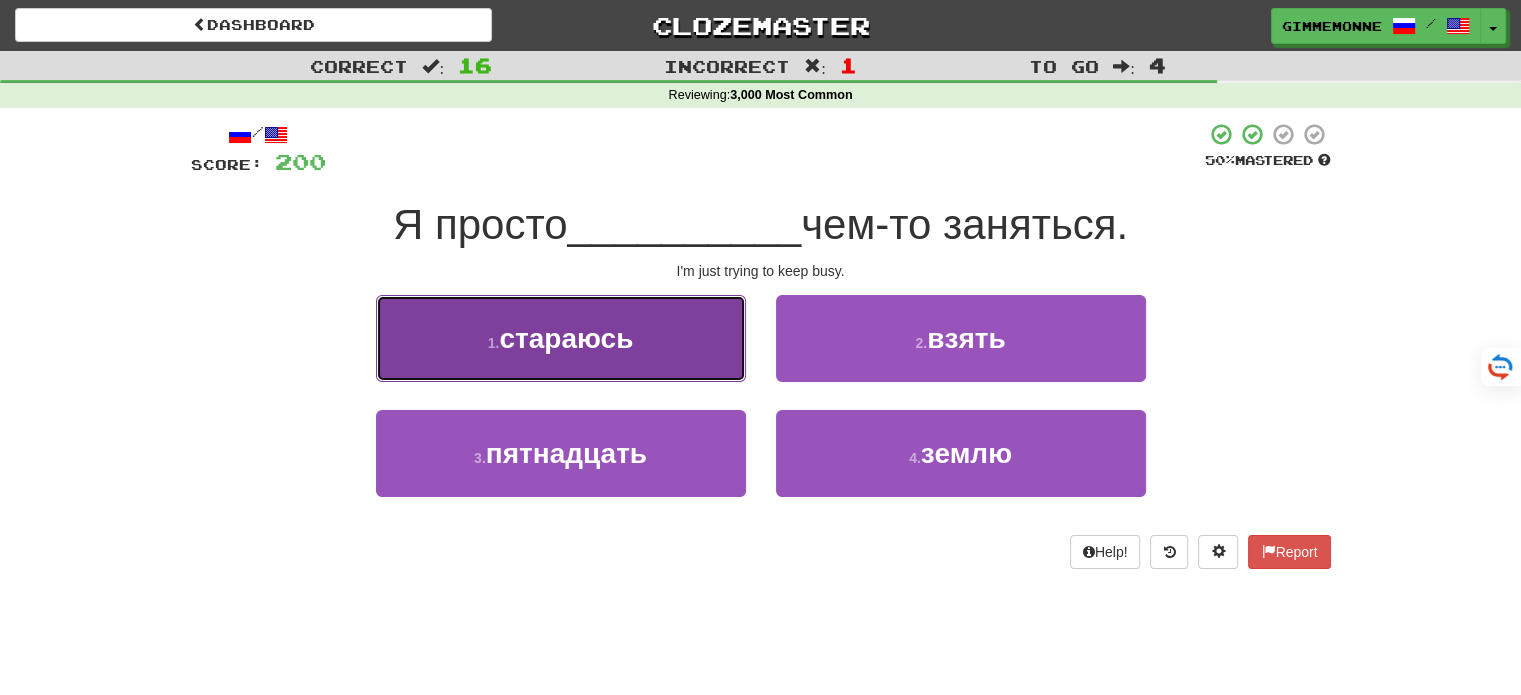 click on "1 .  стараюсь" at bounding box center [561, 338] 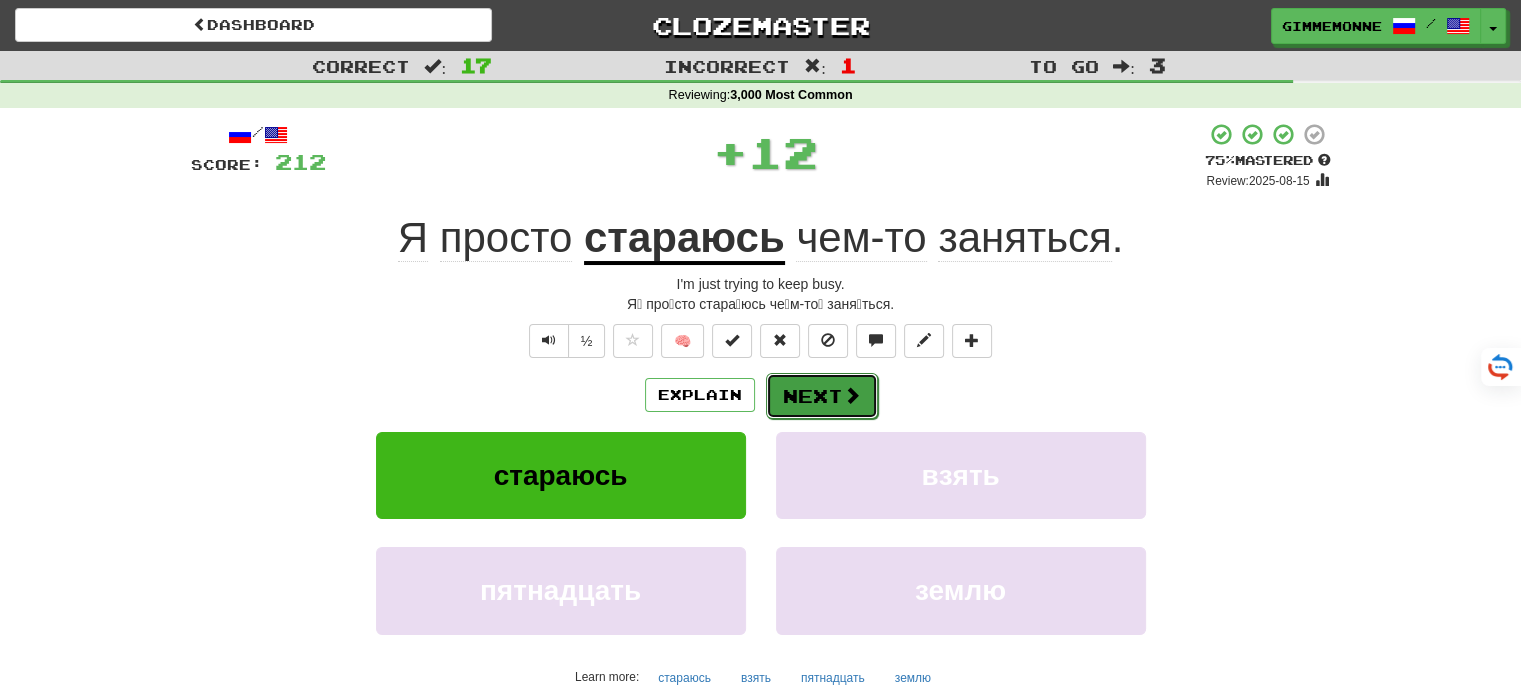click on "Next" at bounding box center [822, 396] 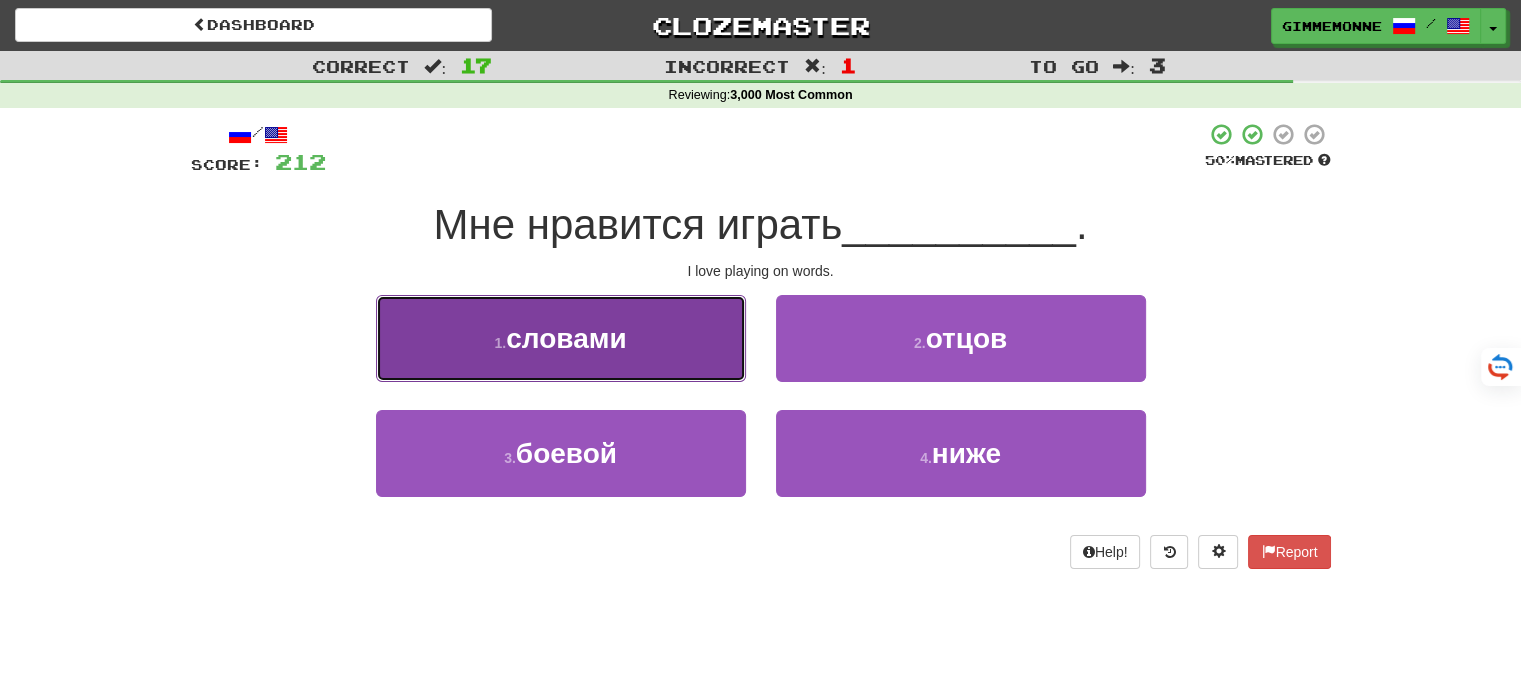 click on "1 .  словами" at bounding box center [561, 338] 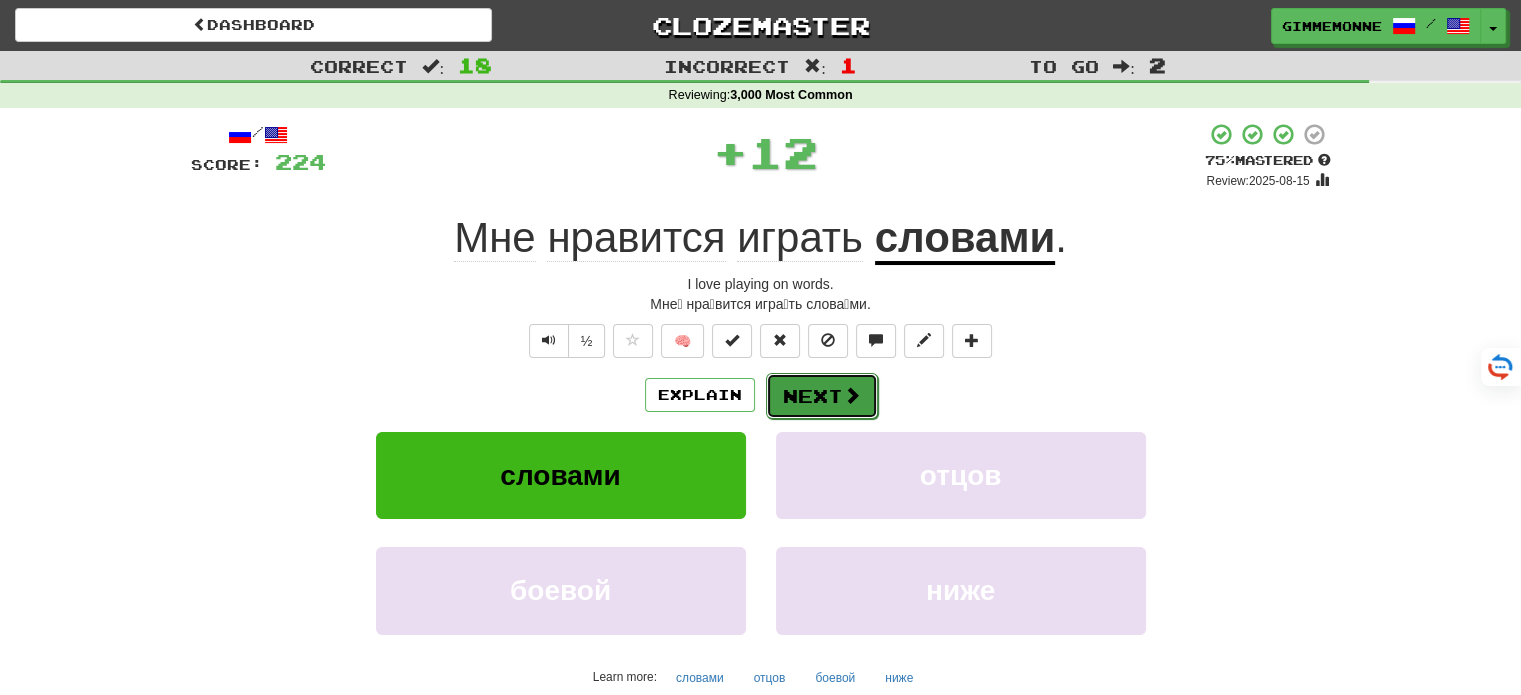 click on "Next" at bounding box center [822, 396] 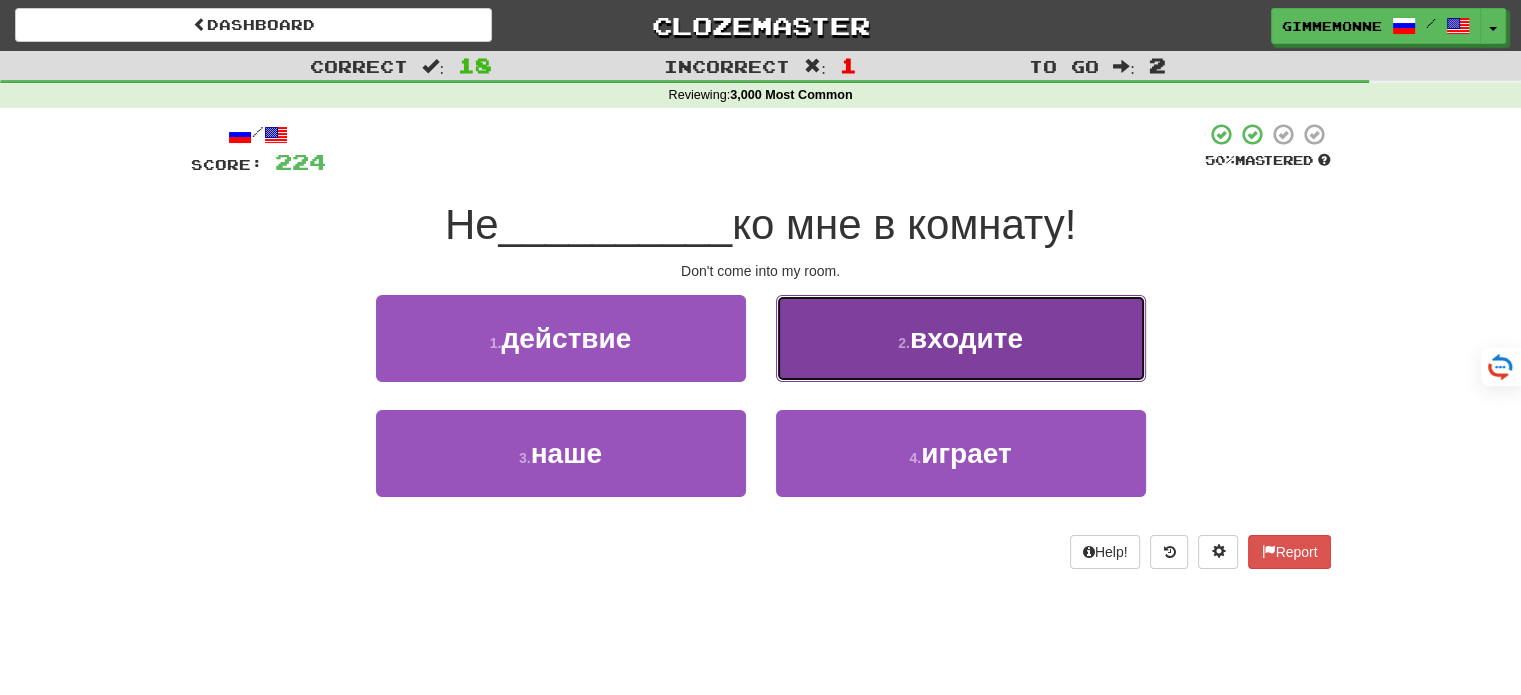 click on "2 .  входите" at bounding box center (961, 338) 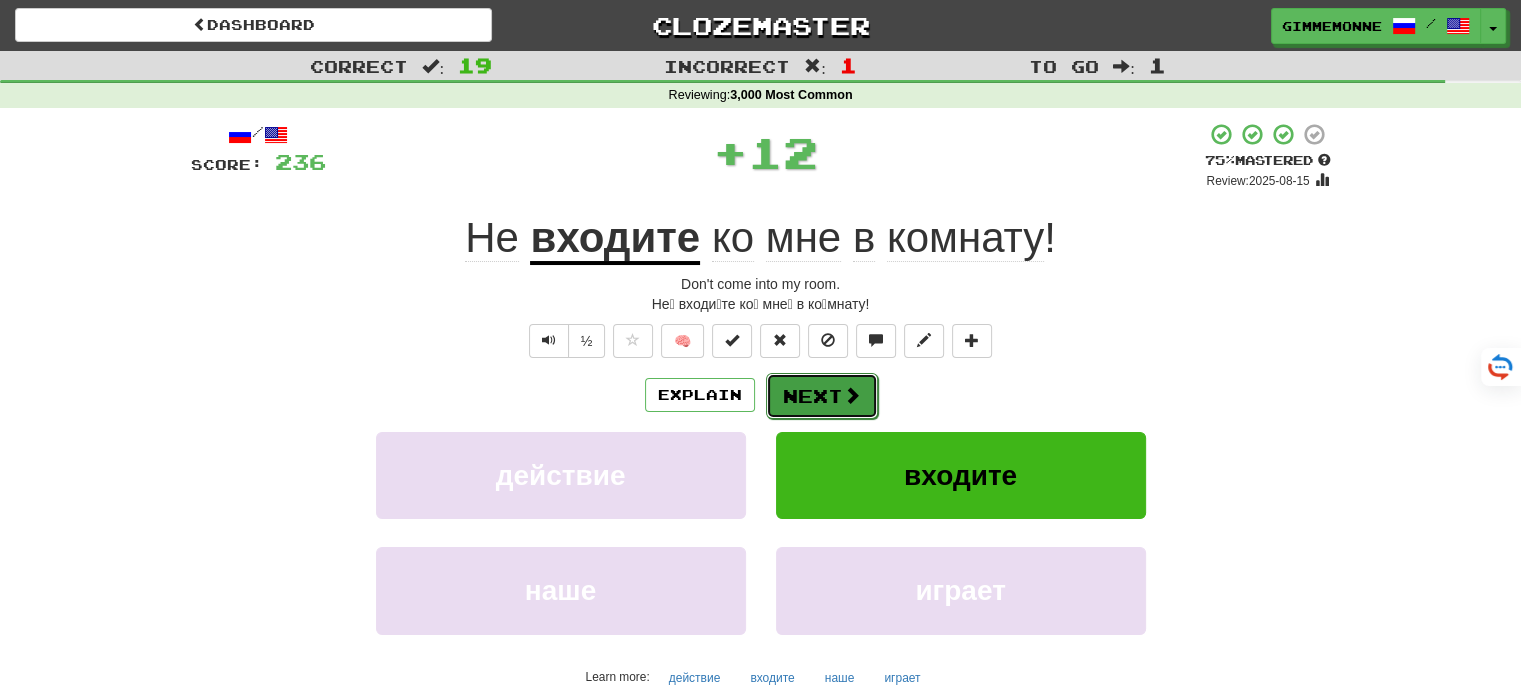 click on "Next" at bounding box center [822, 396] 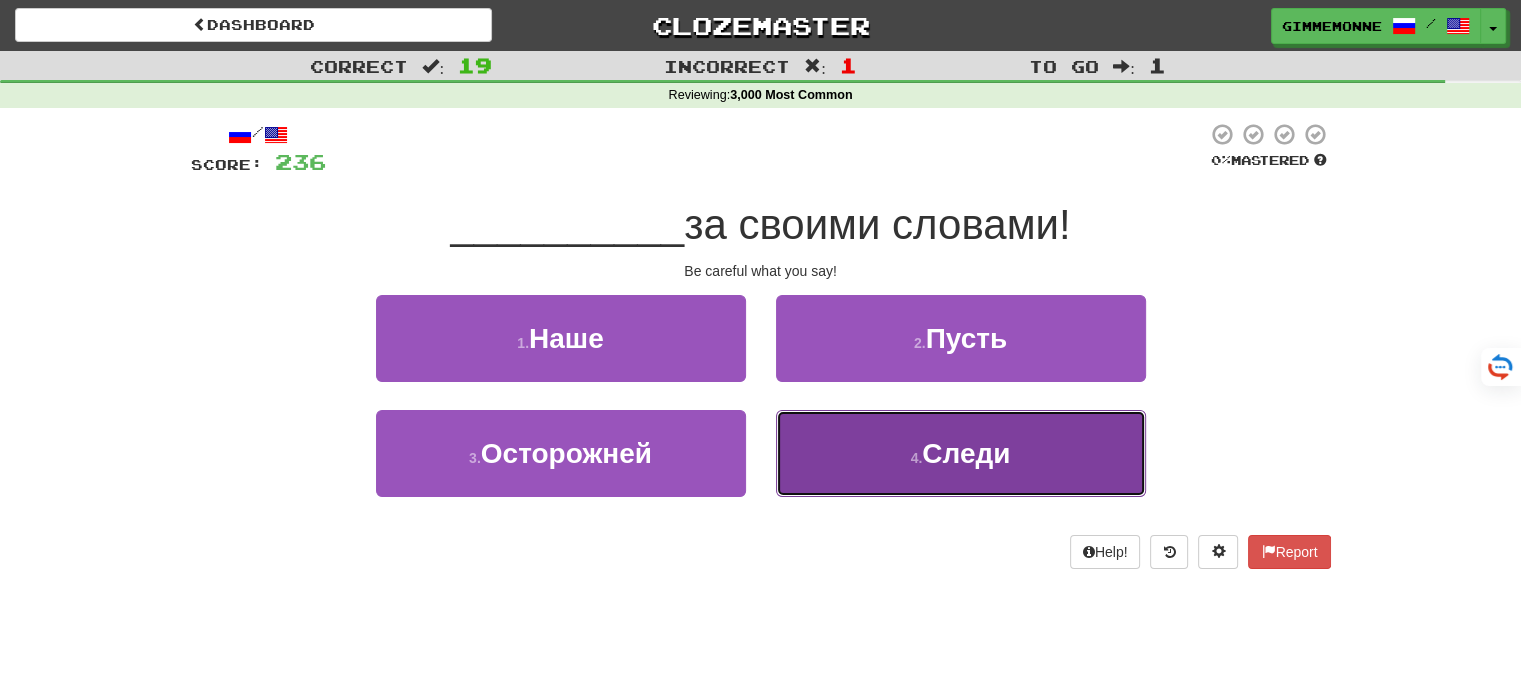 click on "4 .  Следи" at bounding box center [961, 453] 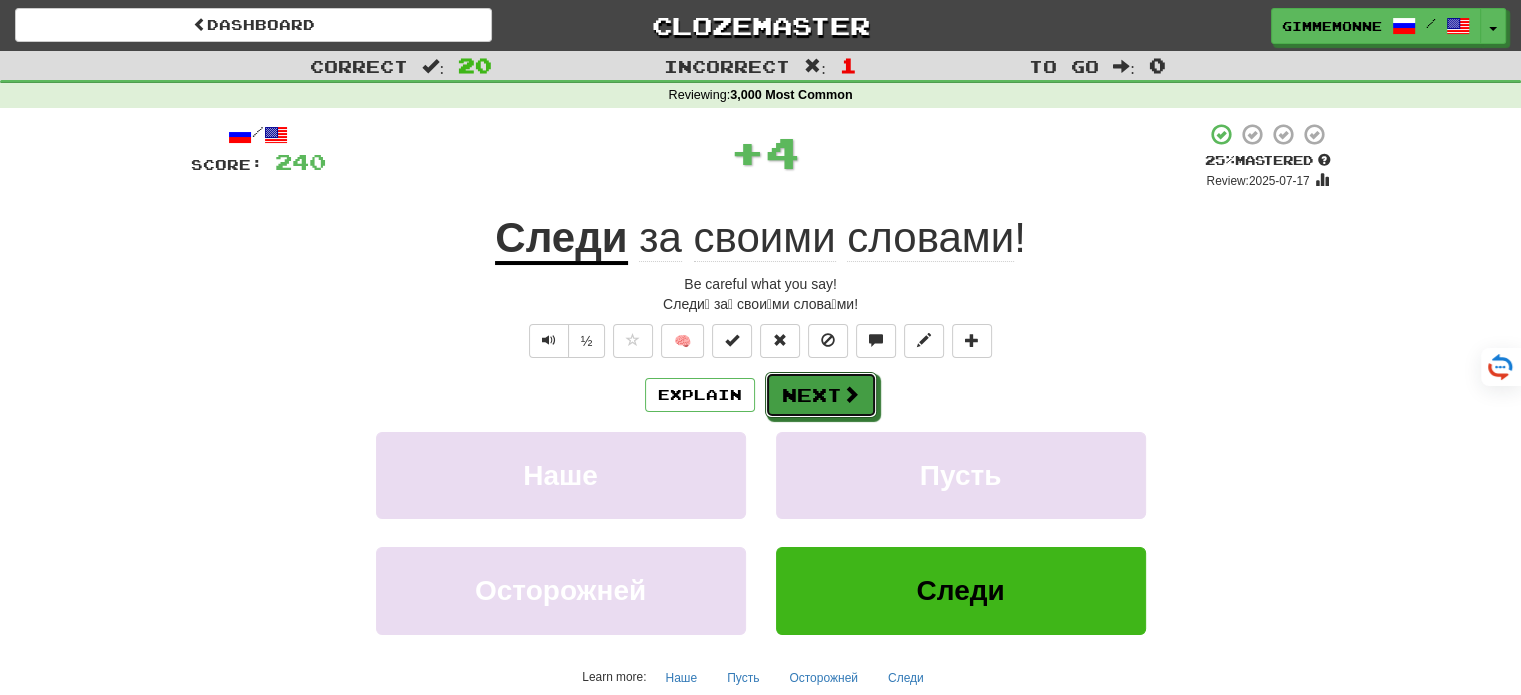 click on "Next" at bounding box center (821, 395) 